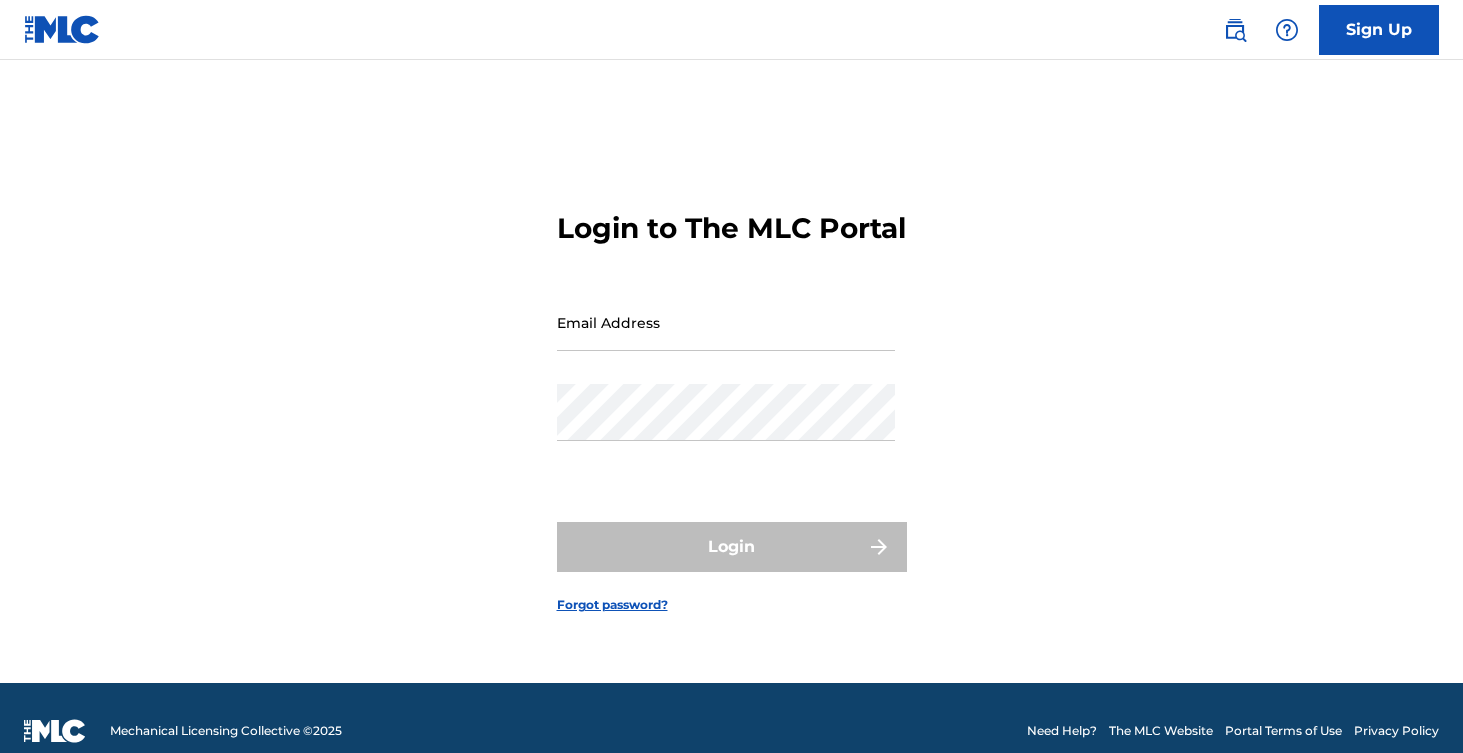 scroll, scrollTop: 0, scrollLeft: 0, axis: both 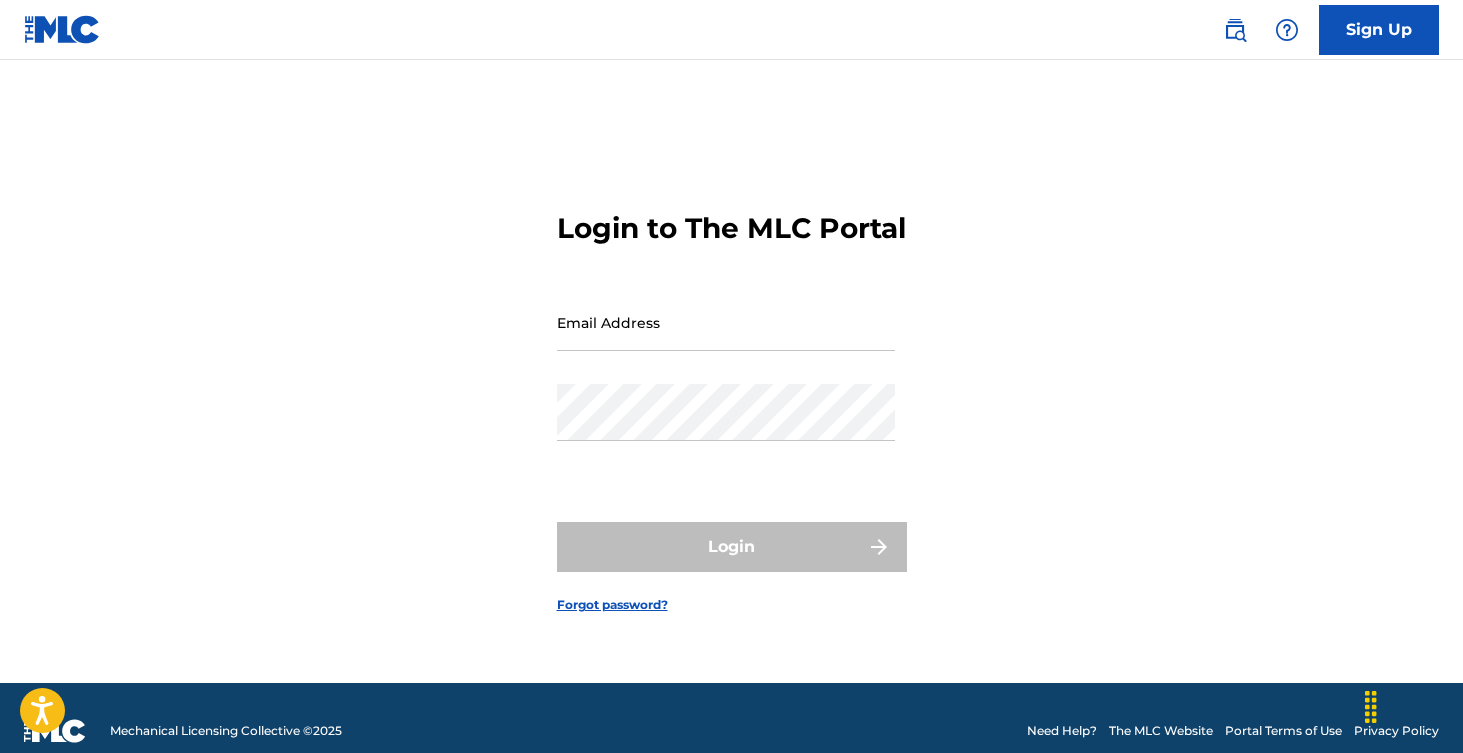 click on "Email Address" at bounding box center [726, 322] 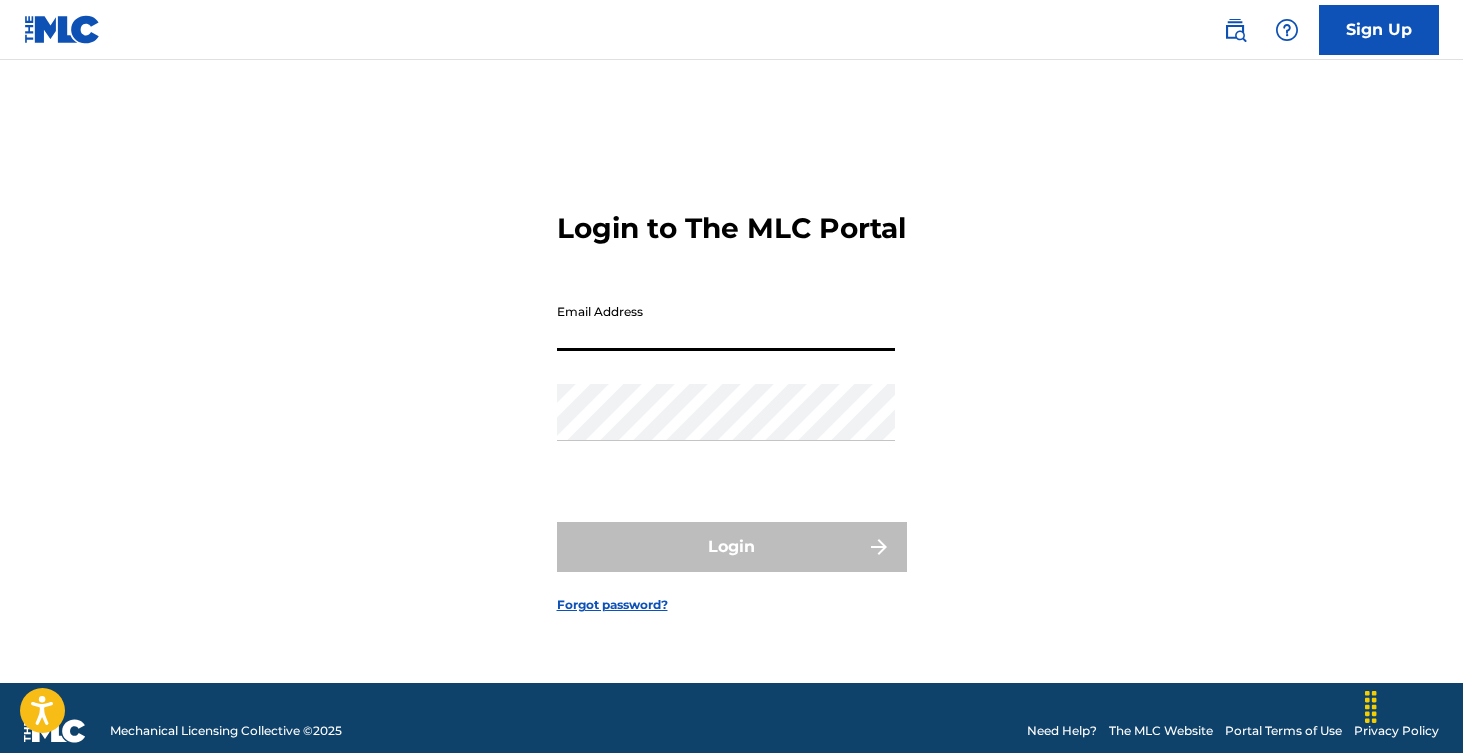 type on "[EMAIL]" 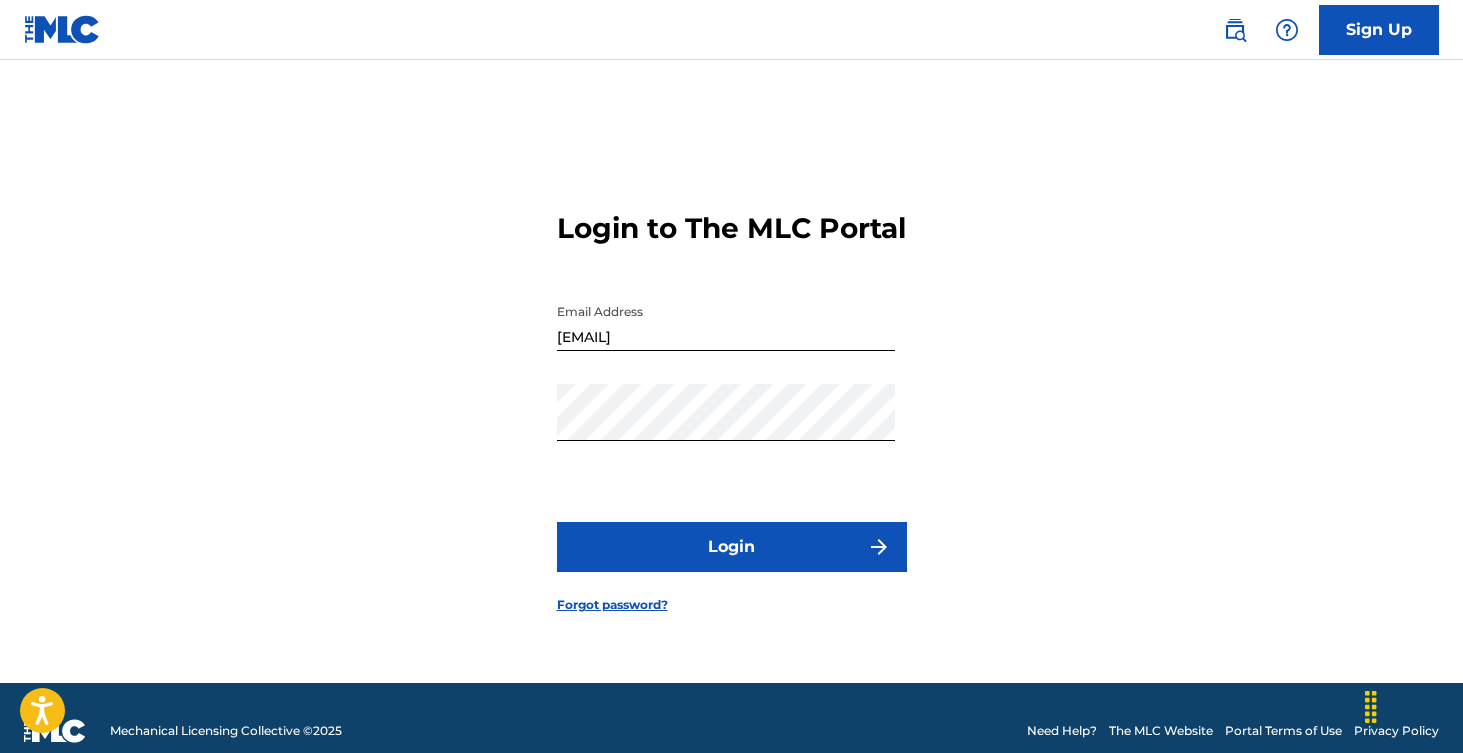 click on "Login" at bounding box center (732, 547) 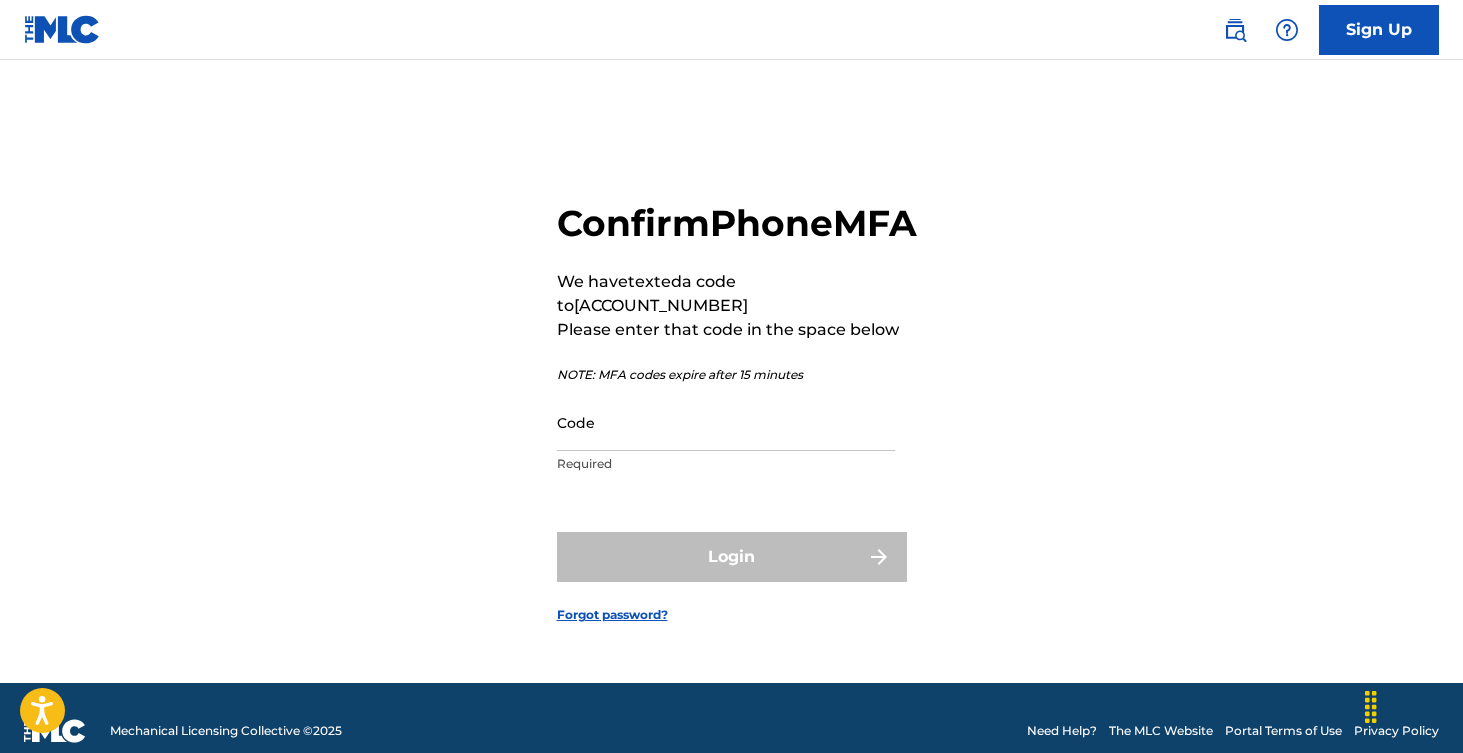 click on "Code" at bounding box center (726, 422) 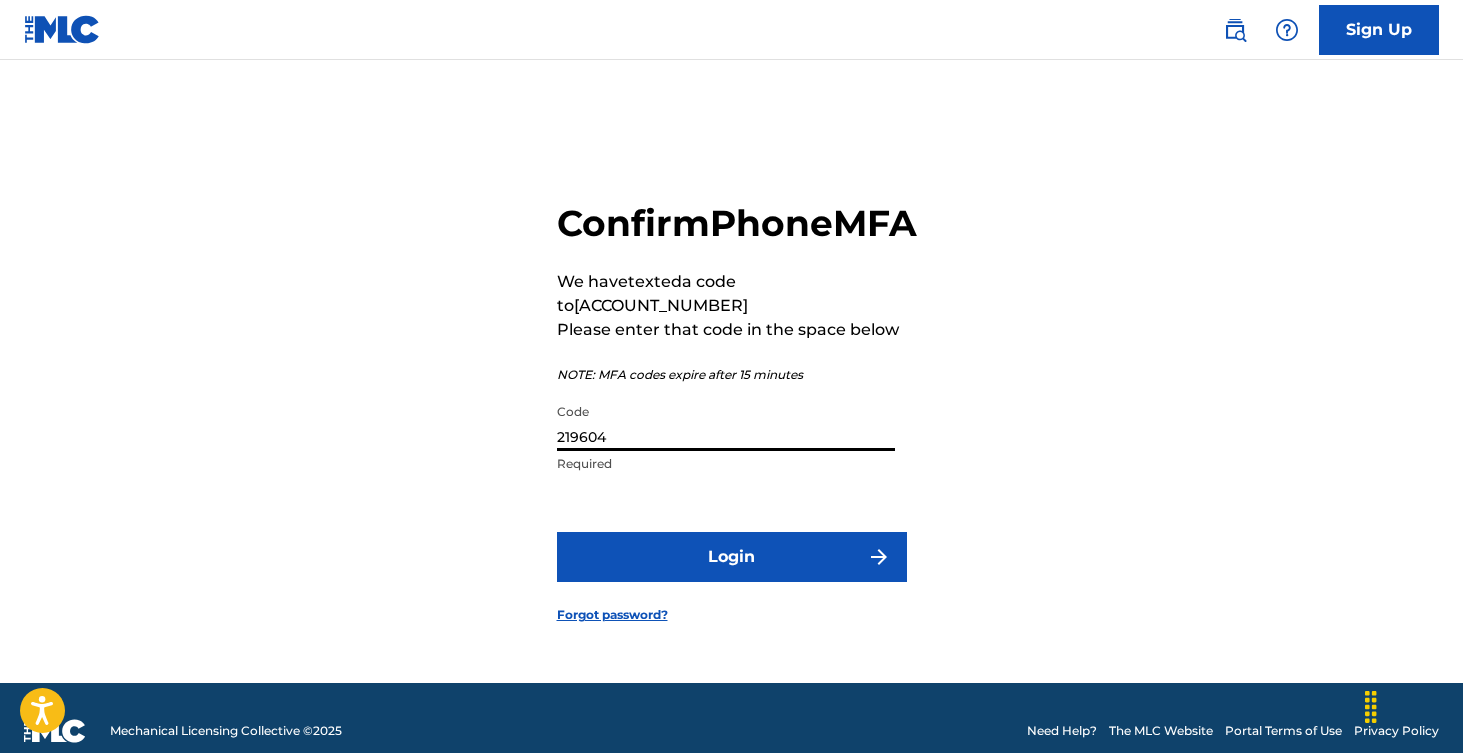 type on "219604" 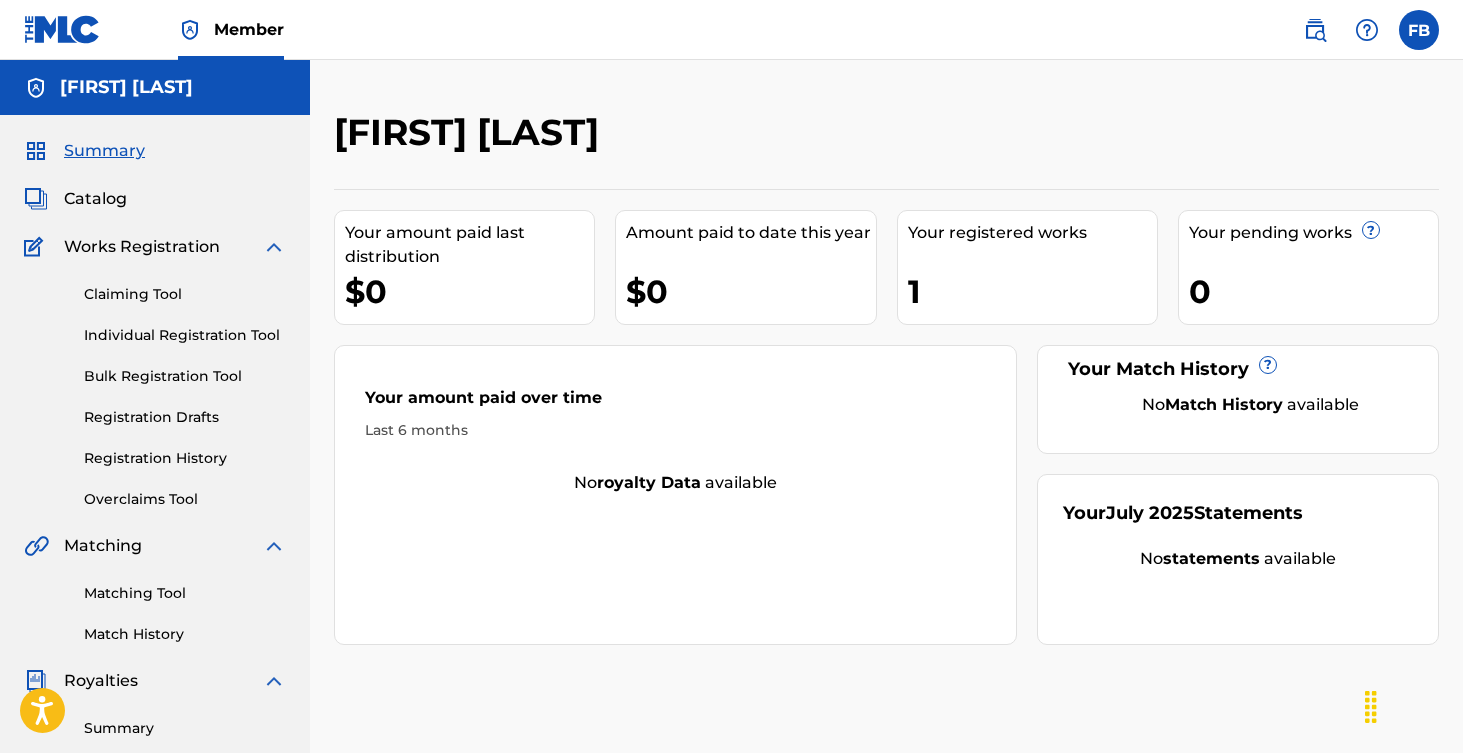 scroll, scrollTop: 0, scrollLeft: 0, axis: both 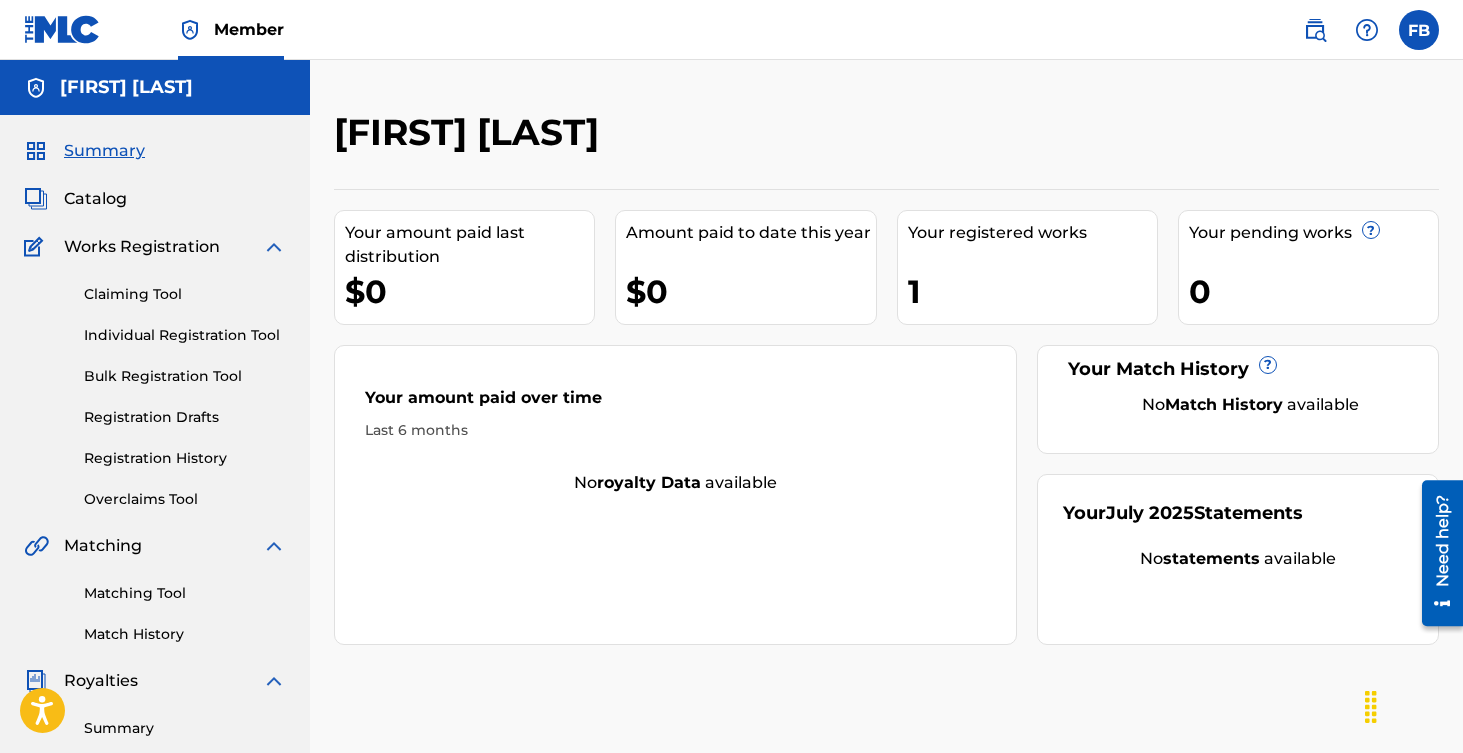 click on "Your registered works" at bounding box center [1032, 233] 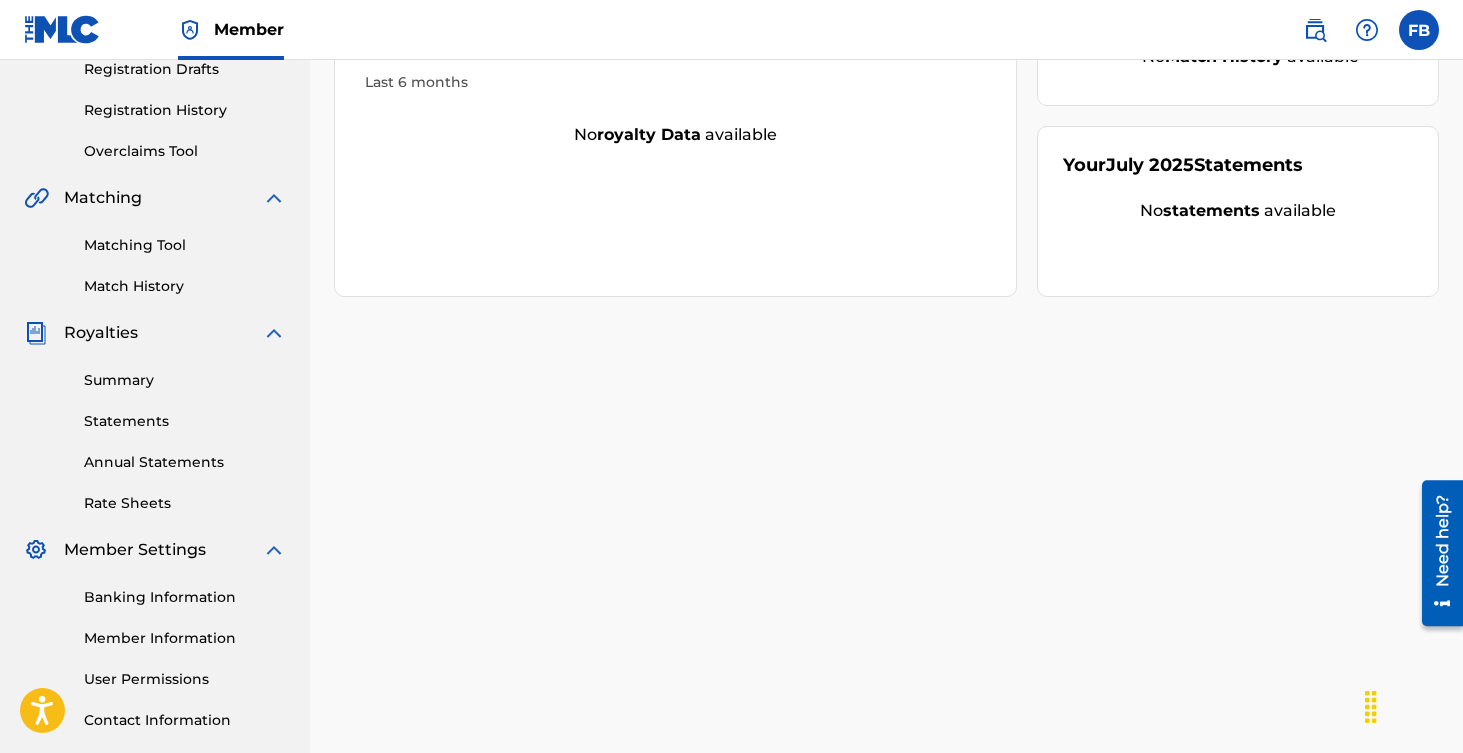 scroll, scrollTop: 0, scrollLeft: 0, axis: both 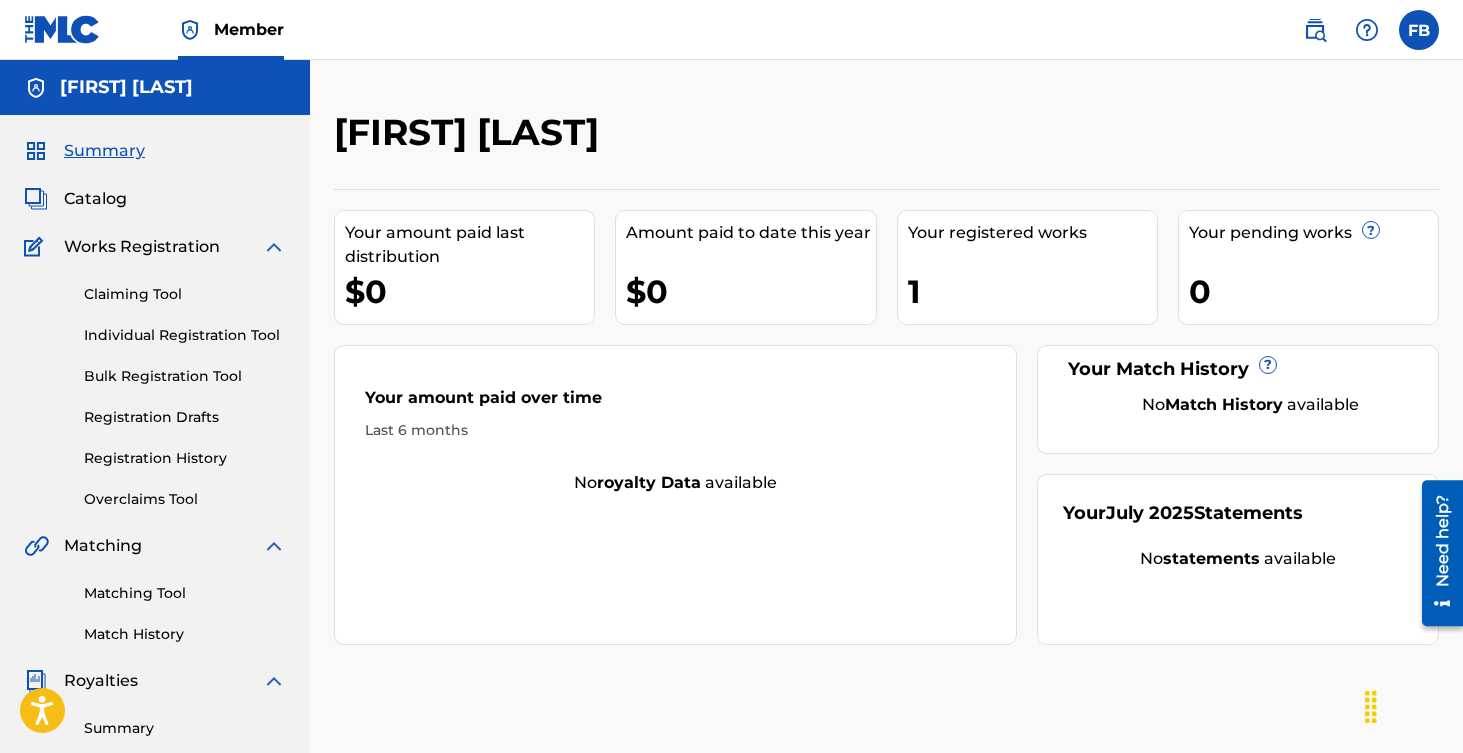 click on "Registration History" at bounding box center (185, 458) 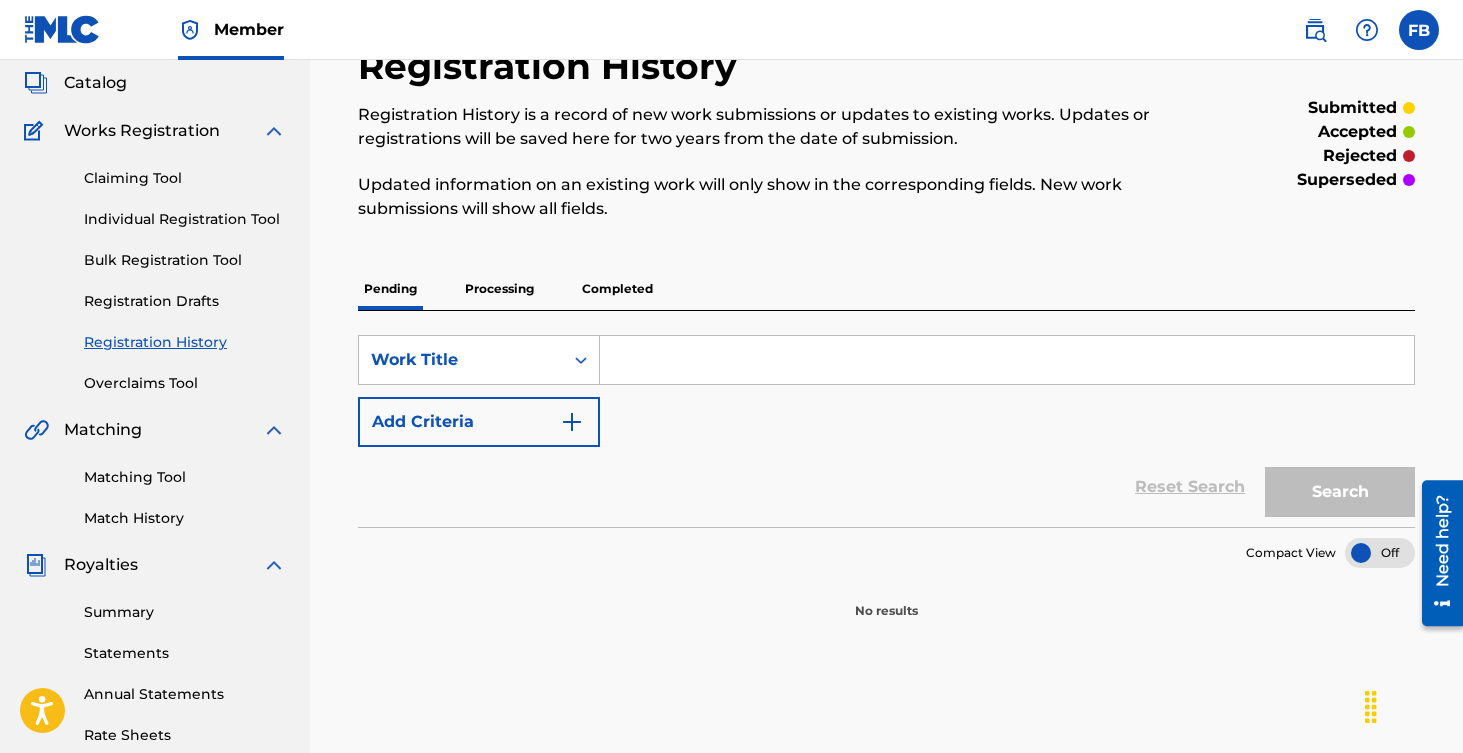 scroll, scrollTop: 123, scrollLeft: 0, axis: vertical 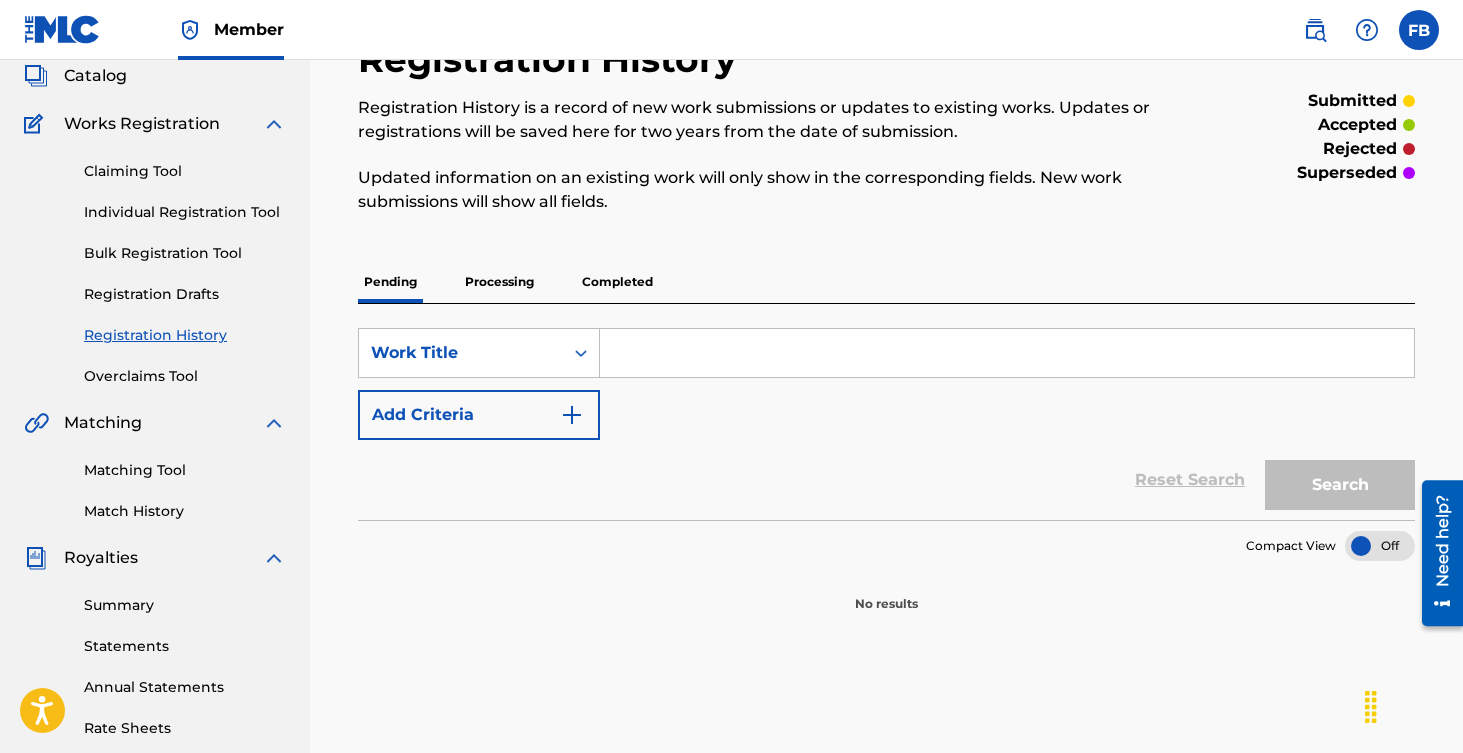 click at bounding box center (1007, 353) 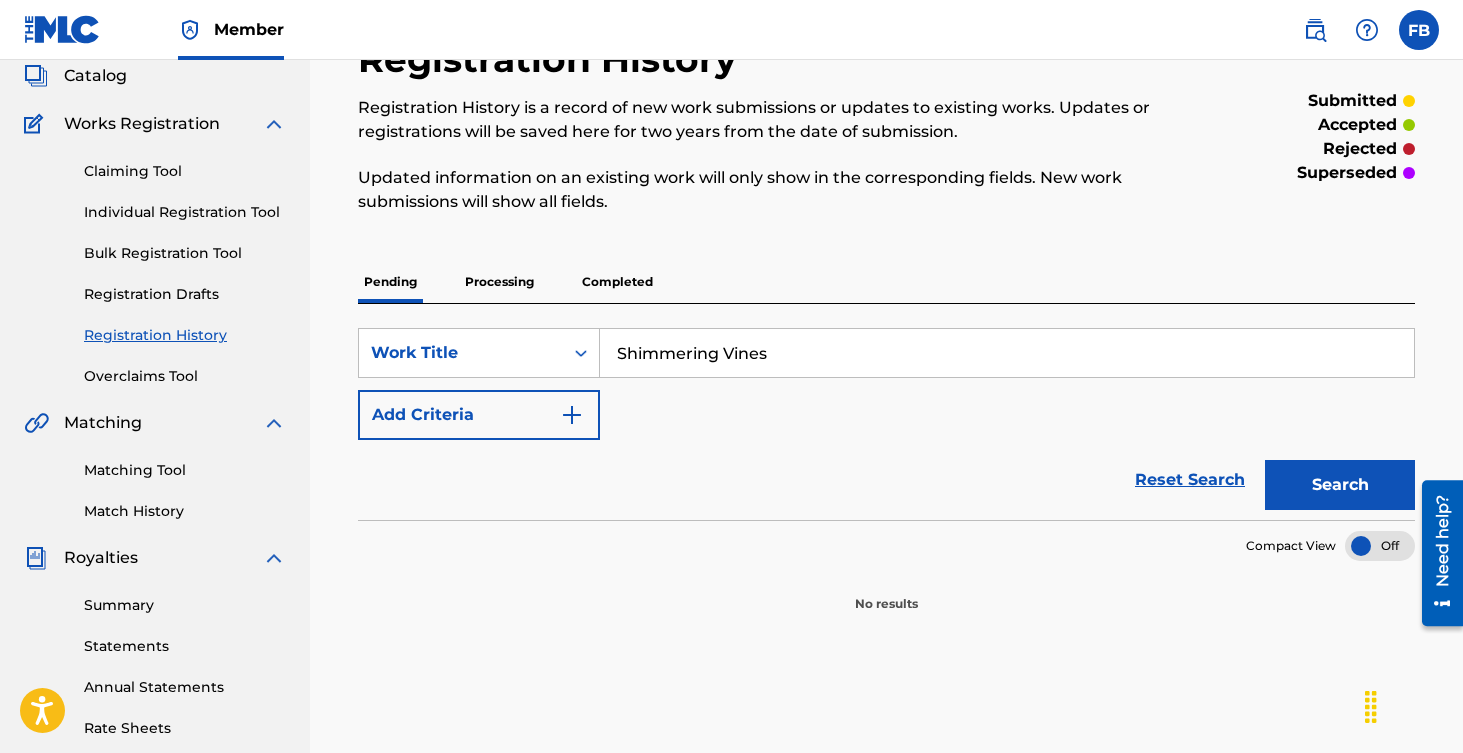 click on "Search" at bounding box center (1340, 485) 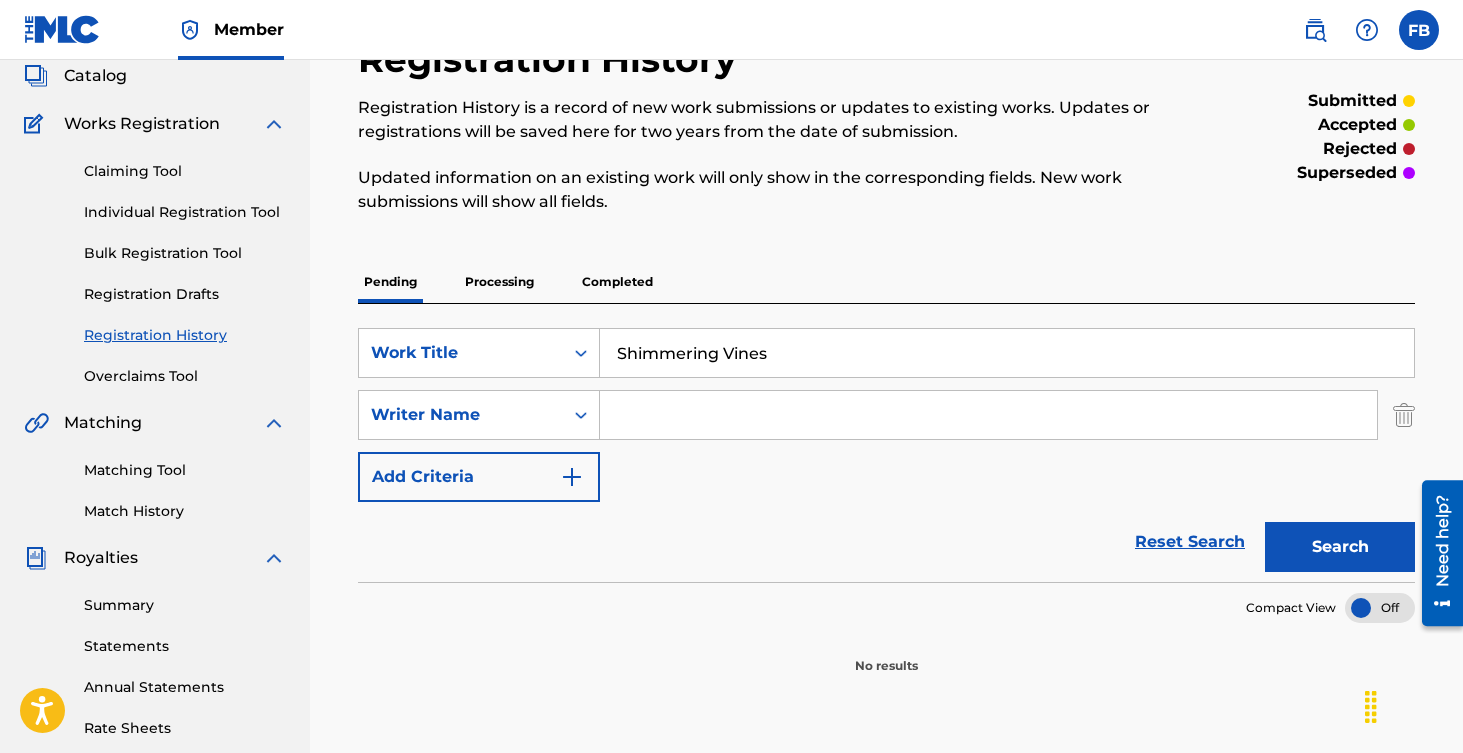 click at bounding box center [988, 415] 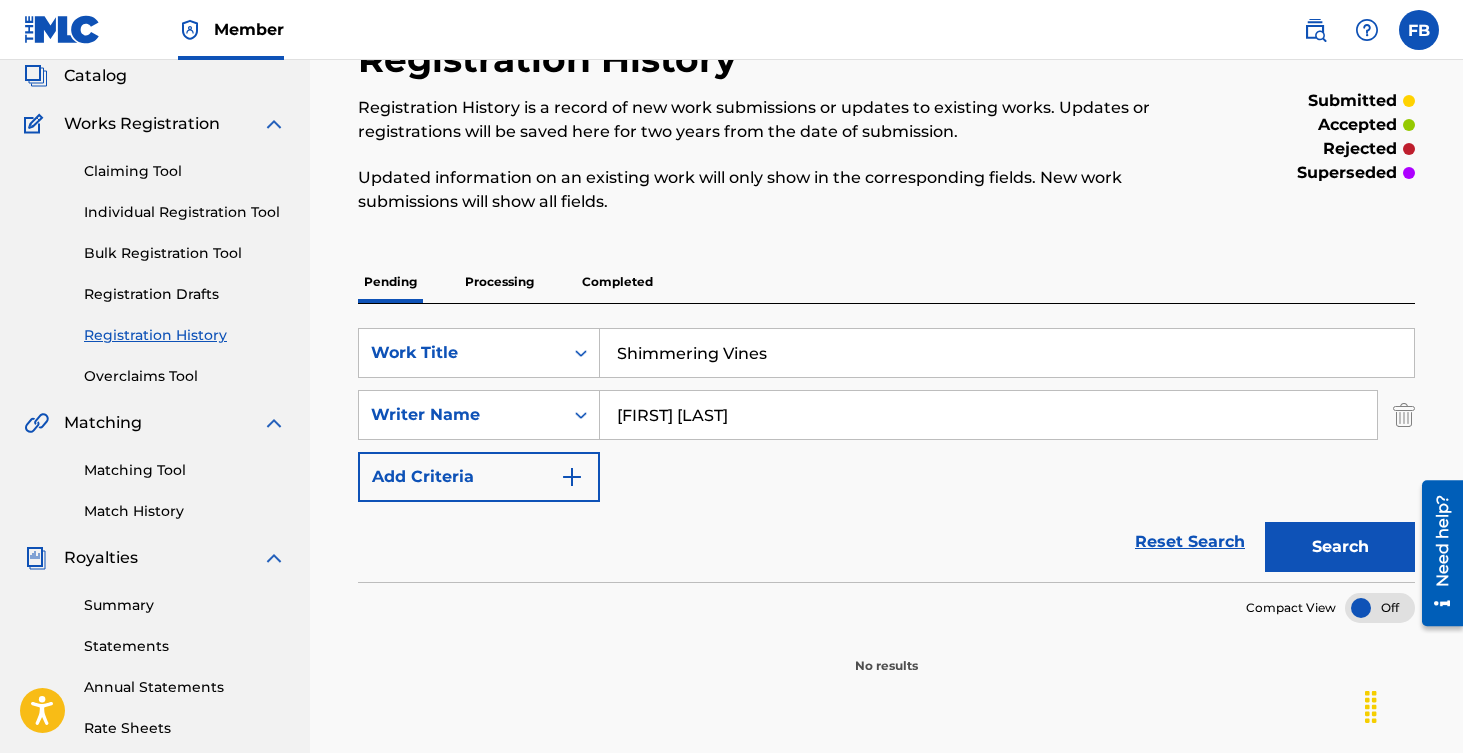 click on "Search" at bounding box center [1340, 547] 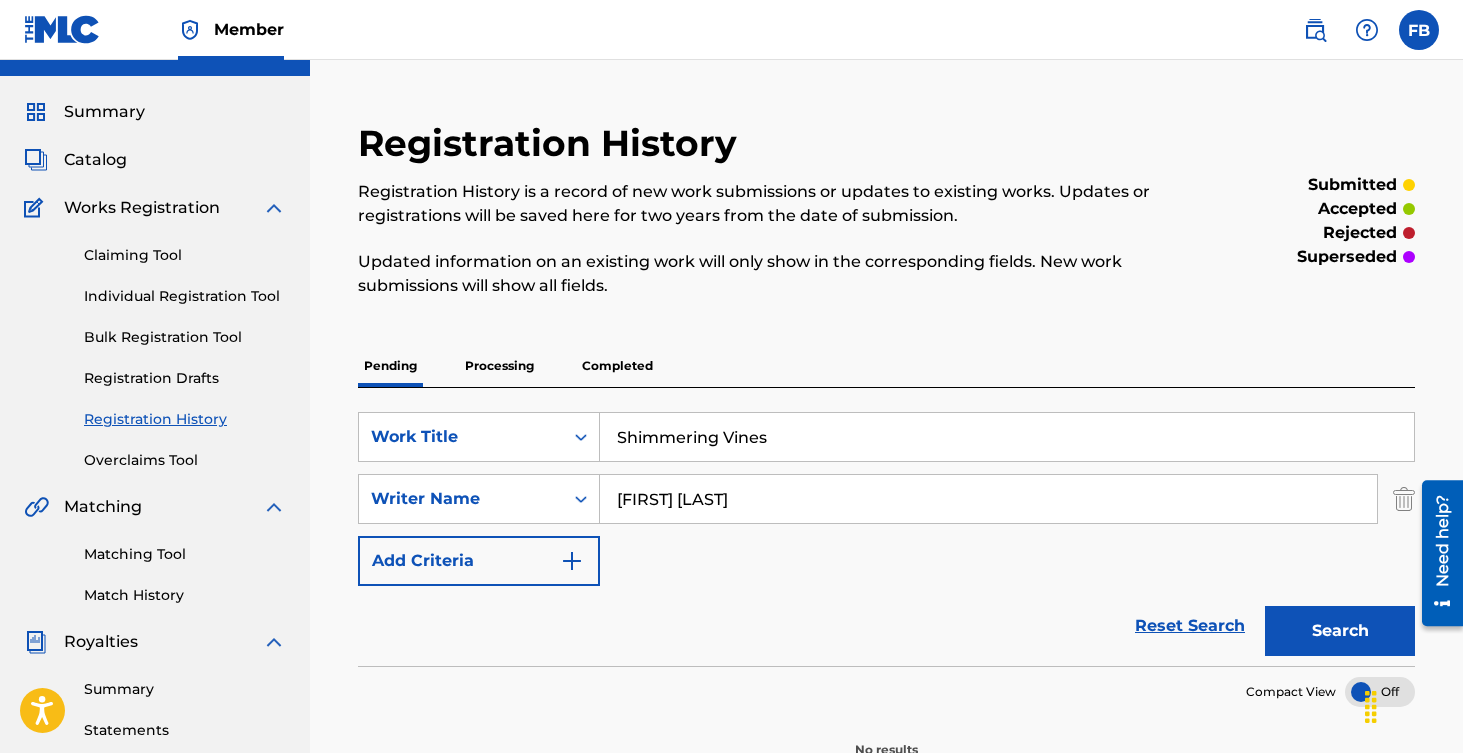 scroll, scrollTop: 14, scrollLeft: 0, axis: vertical 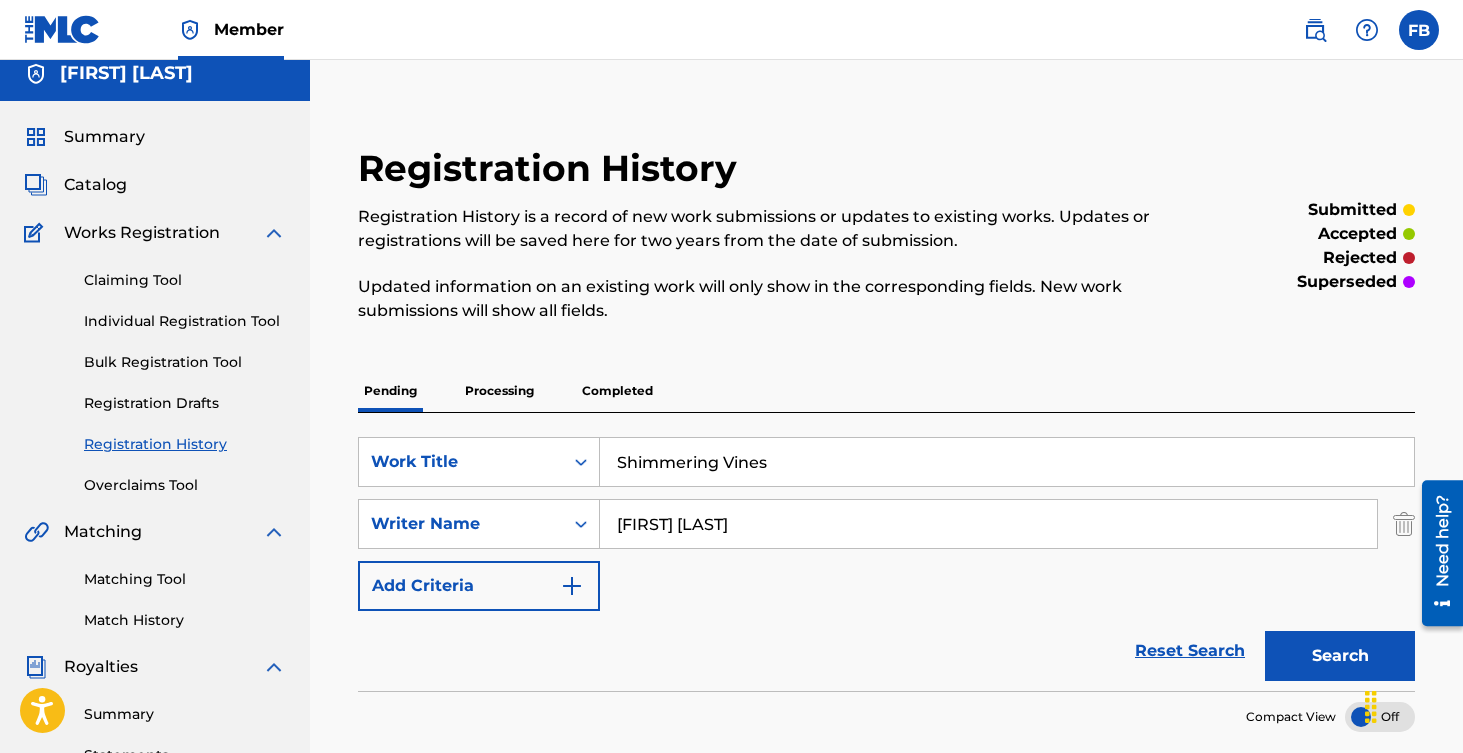 click on "Catalog" at bounding box center (95, 185) 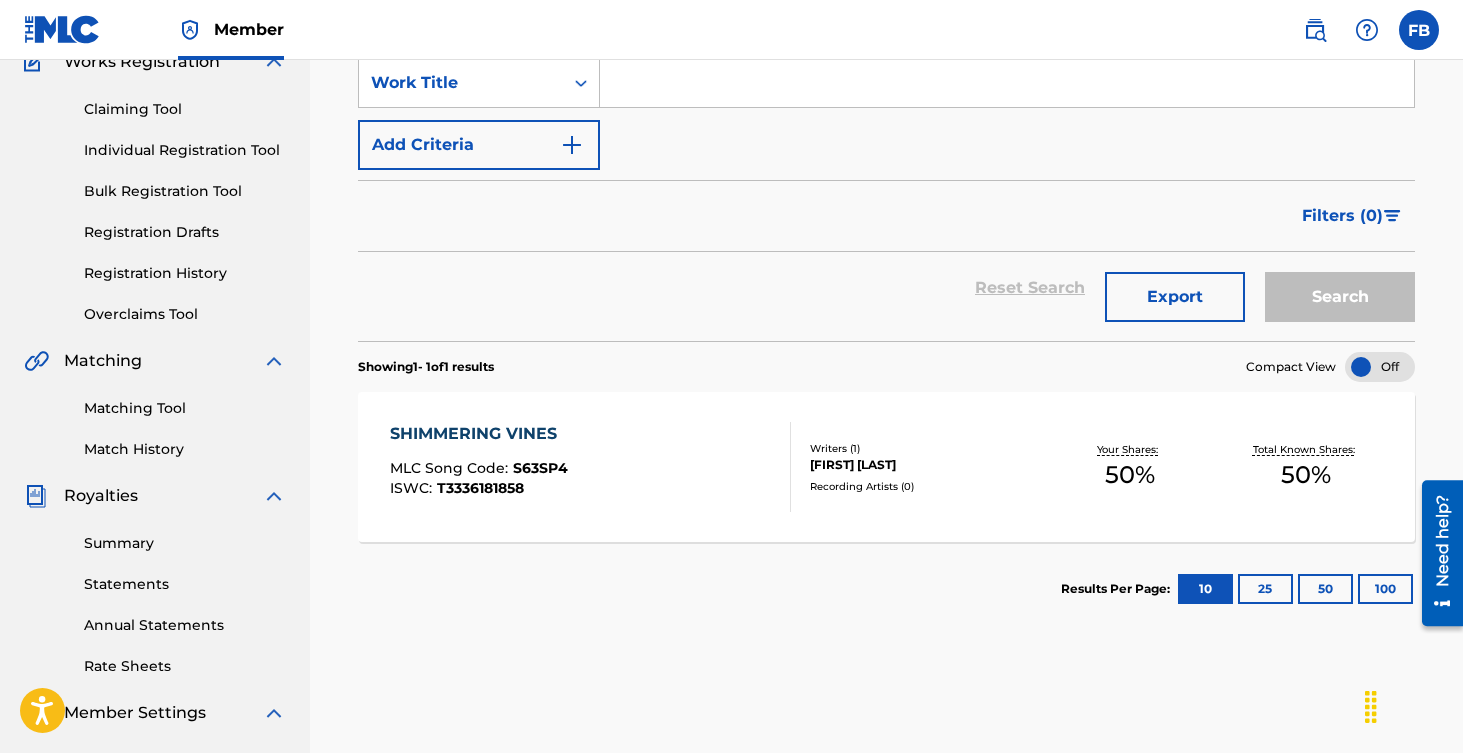scroll, scrollTop: 197, scrollLeft: 0, axis: vertical 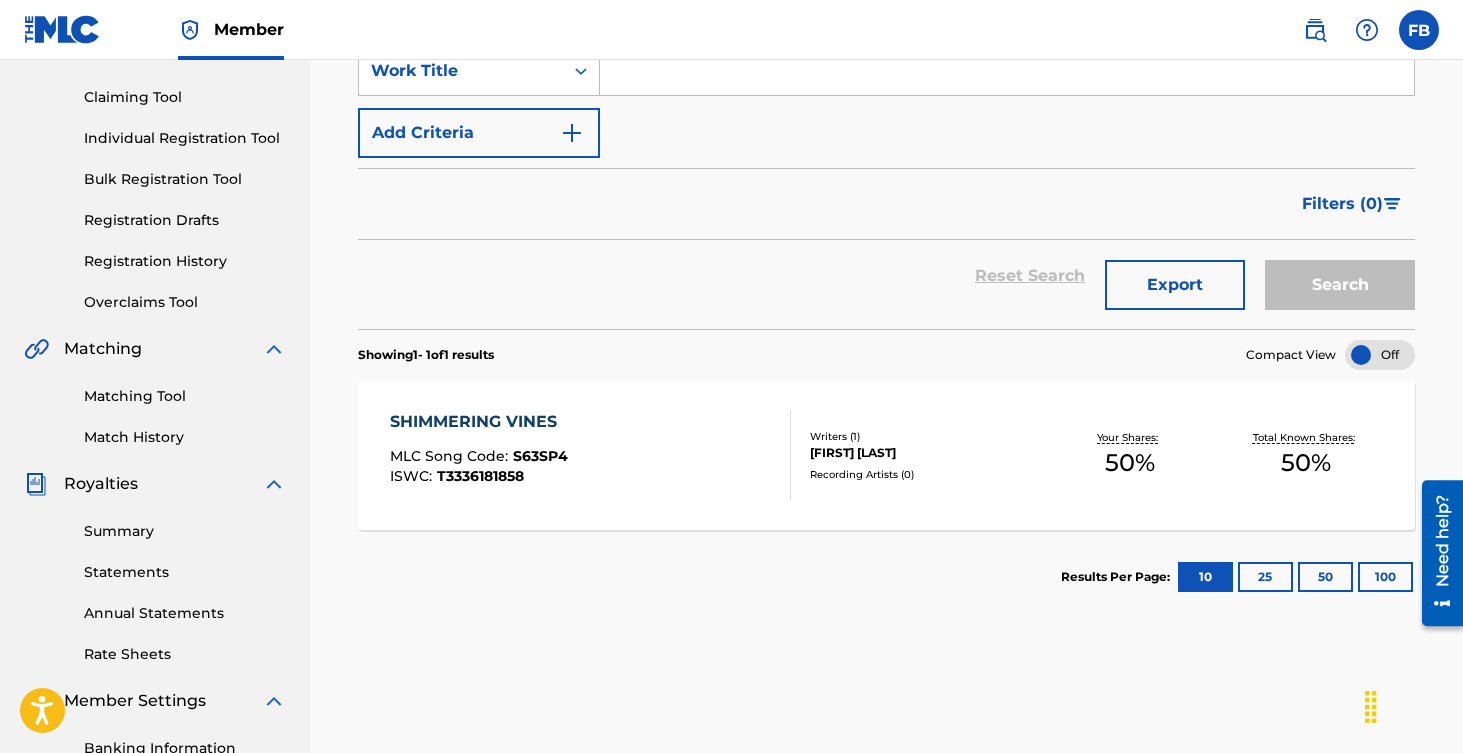 click on "Writers ( 1 ) FABIAN BELTRAN Recording Artists ( 0 )" at bounding box center [916, 455] 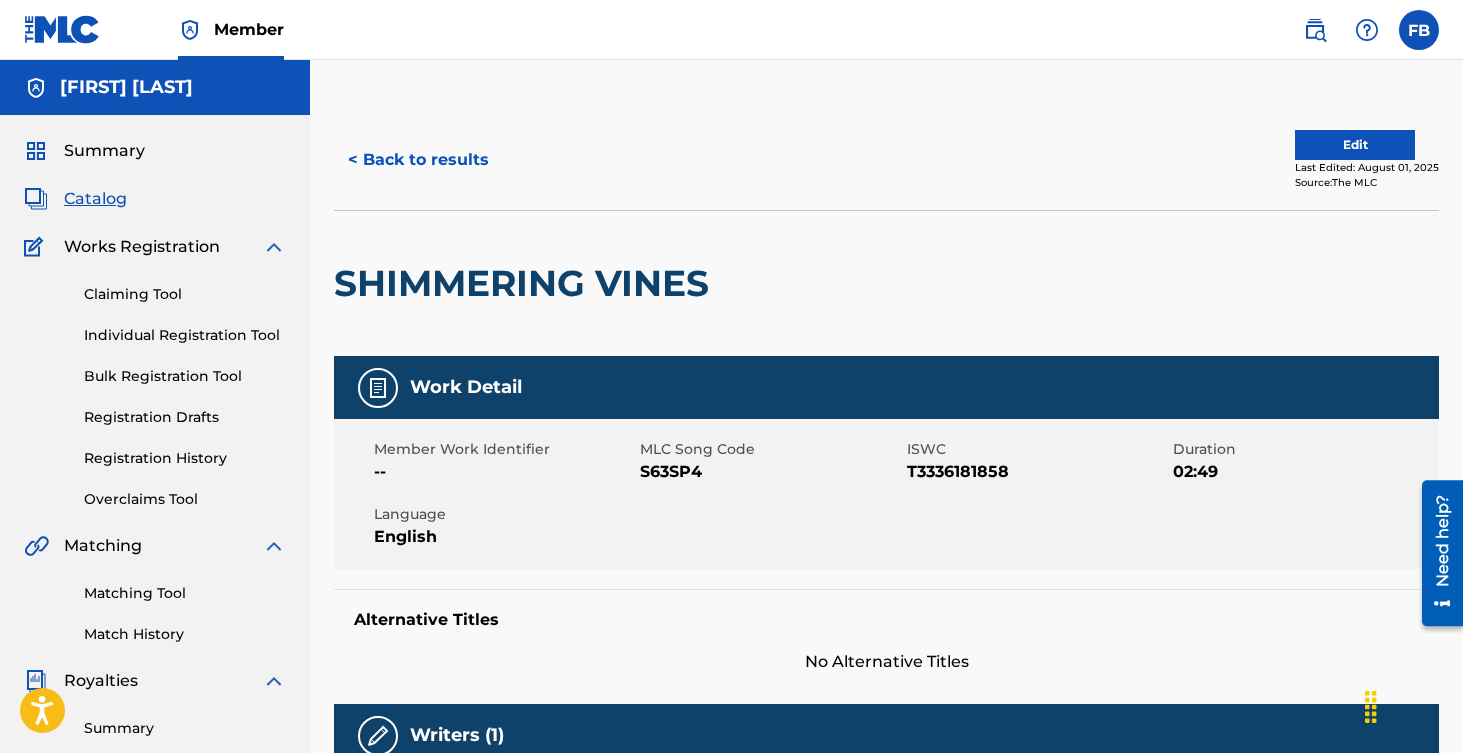 scroll, scrollTop: 2, scrollLeft: 0, axis: vertical 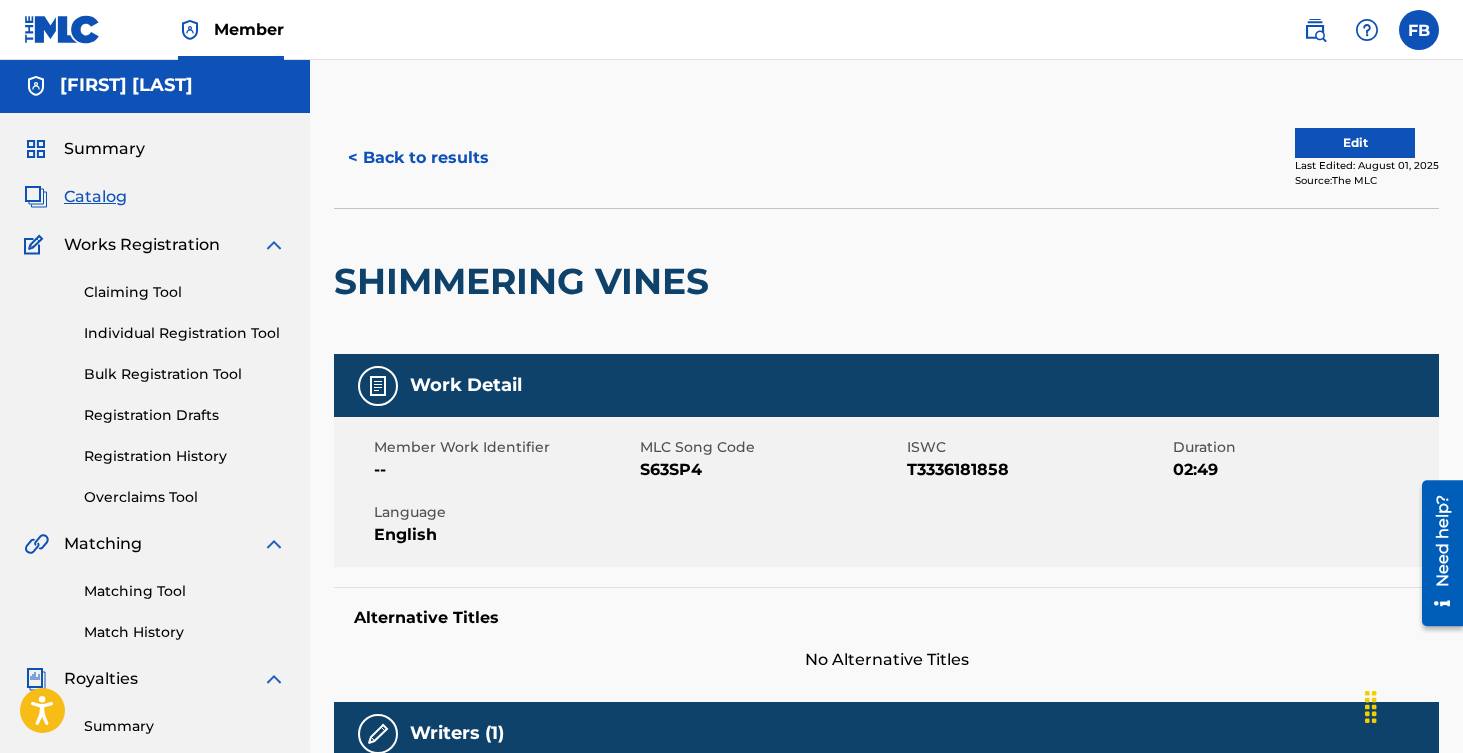 click on "Edit" at bounding box center (1355, 143) 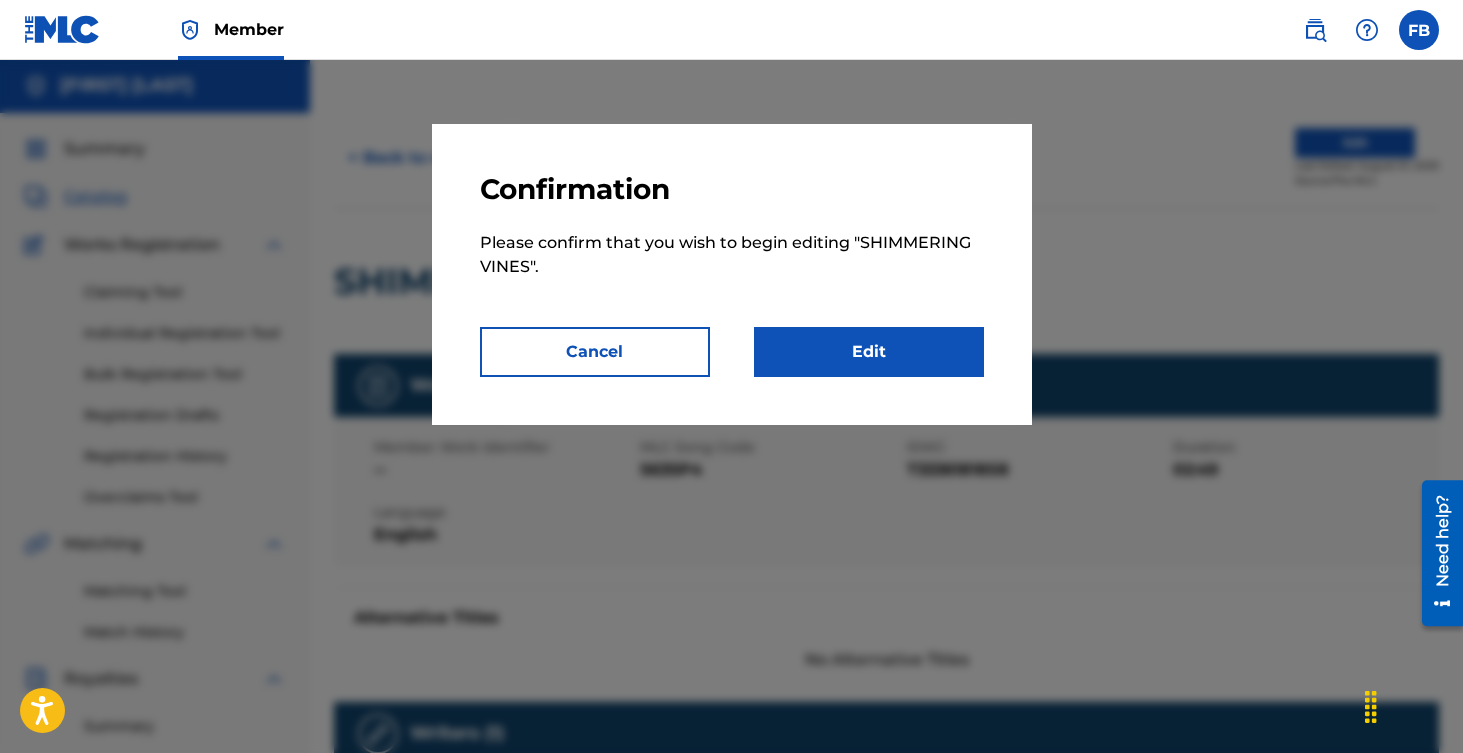 click on "Edit" at bounding box center [869, 352] 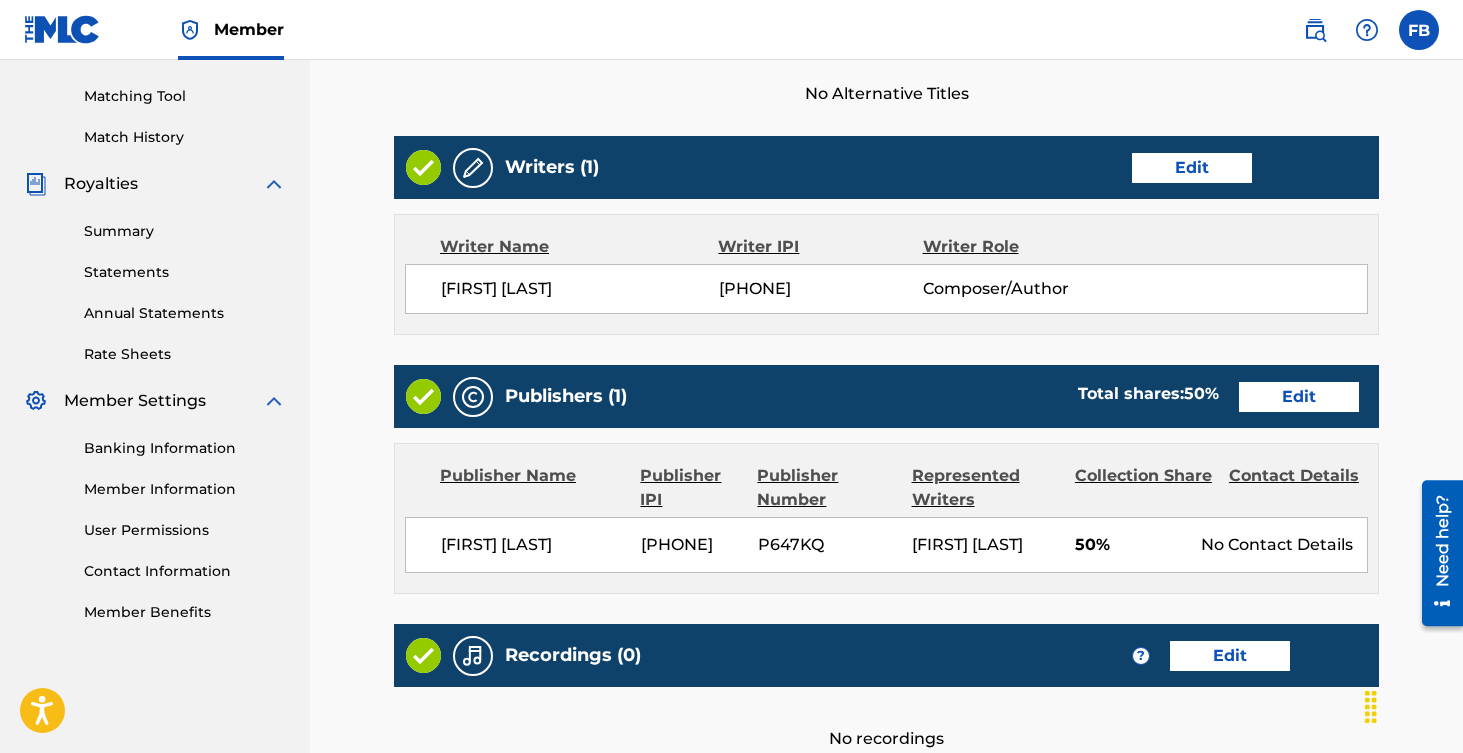 scroll, scrollTop: 502, scrollLeft: 0, axis: vertical 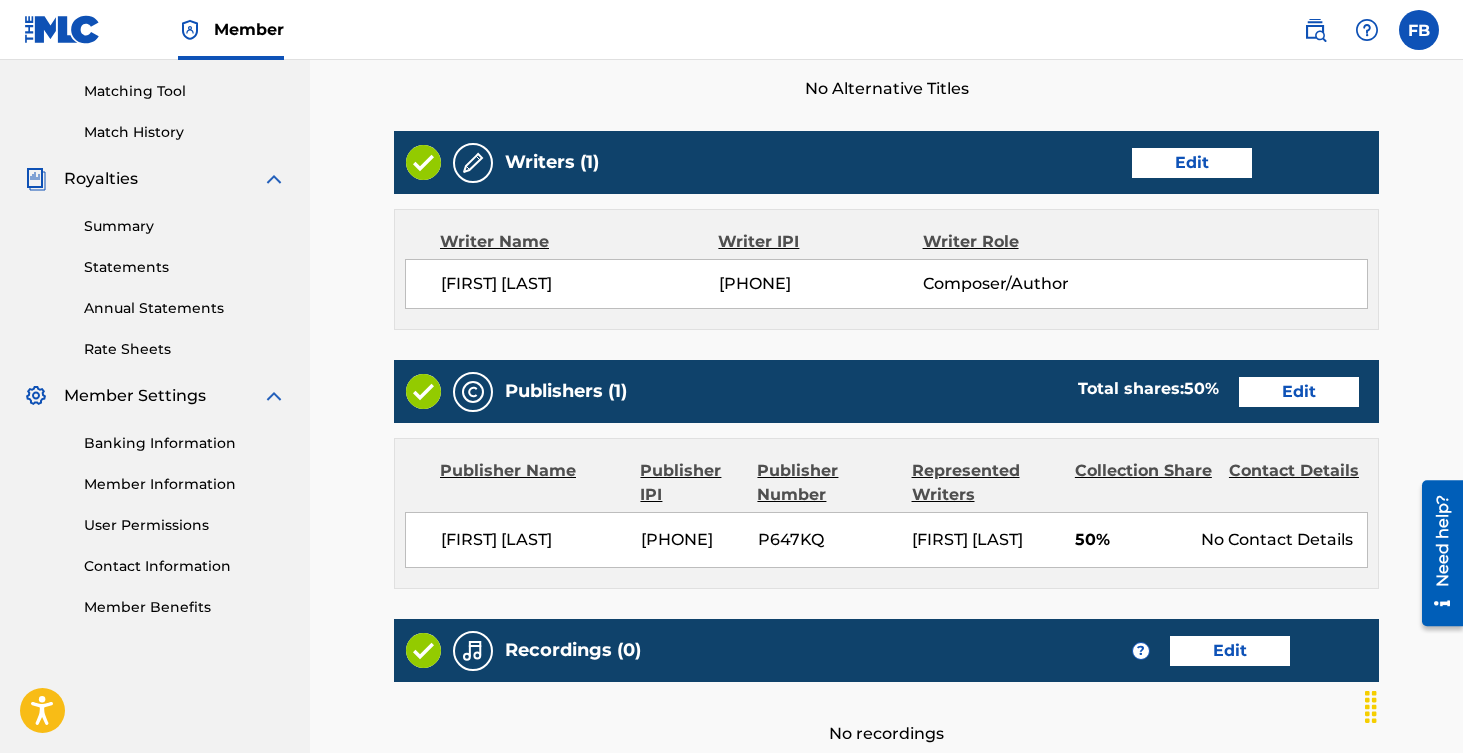 click on "Edit" at bounding box center (1192, 163) 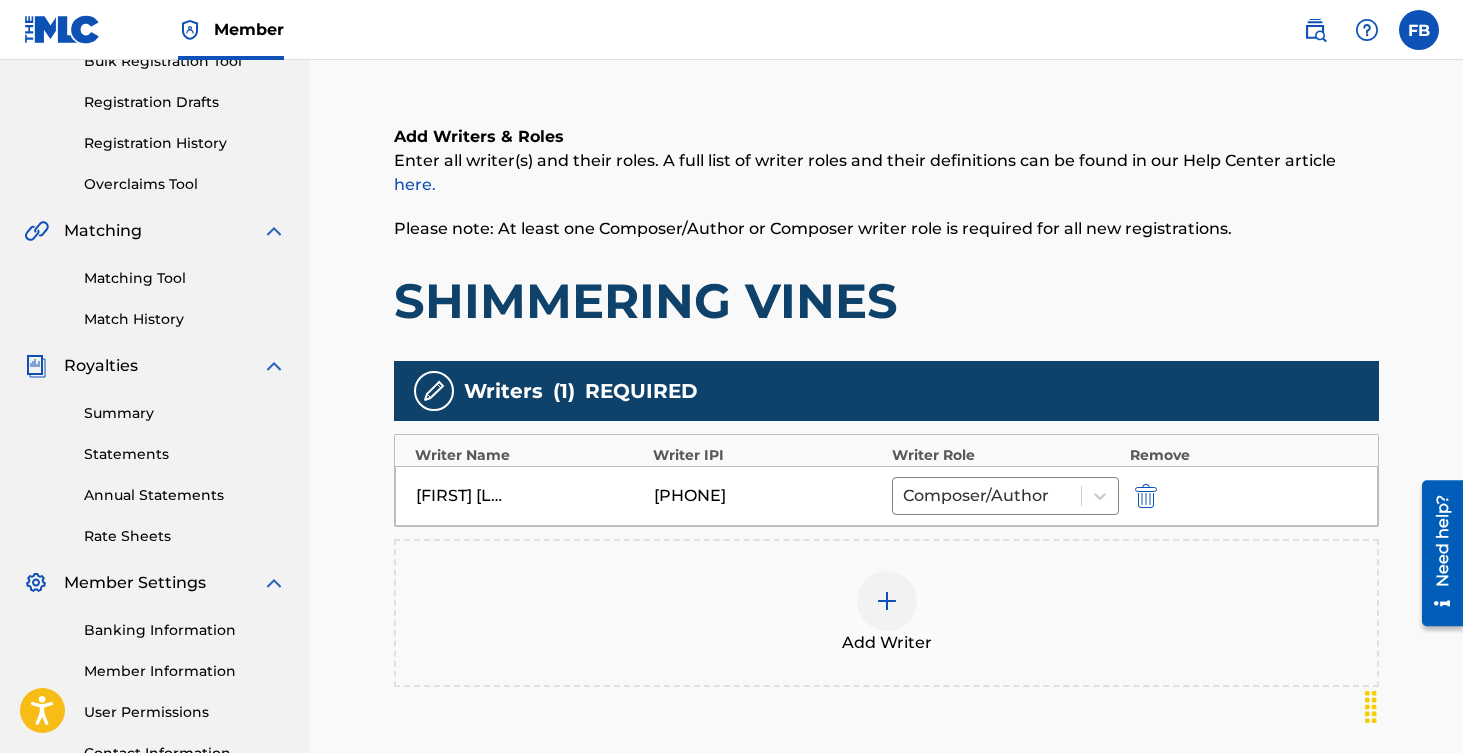 scroll, scrollTop: 0, scrollLeft: 0, axis: both 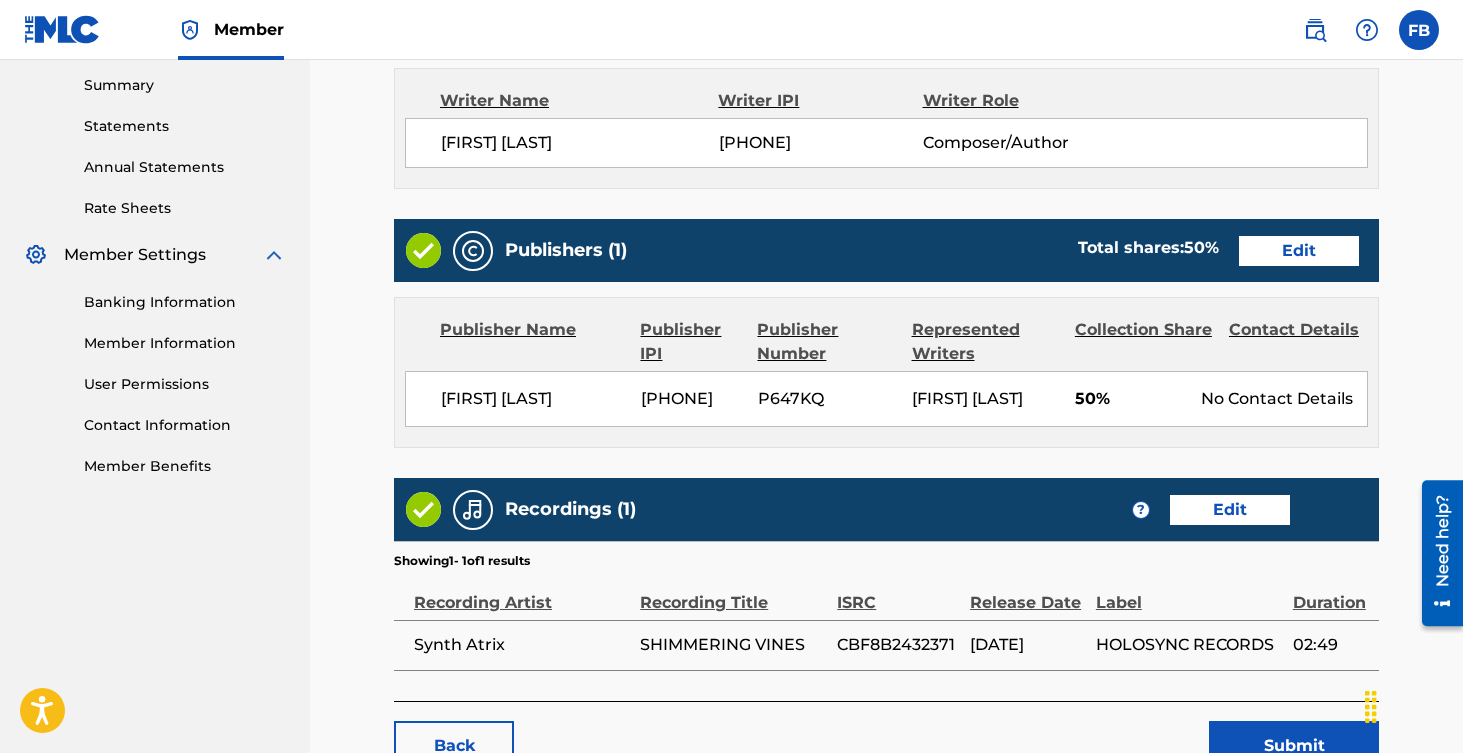 click on "Edit" at bounding box center [1299, 251] 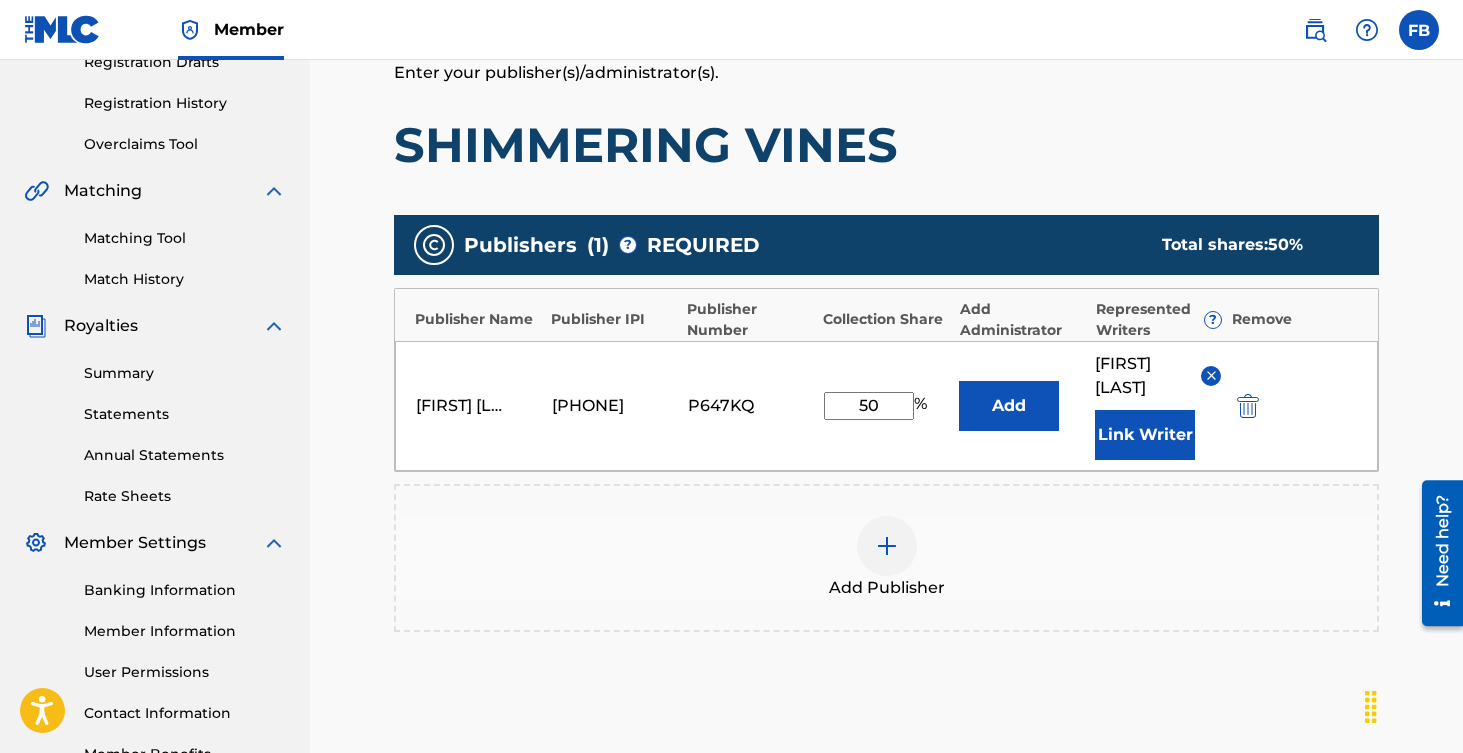 scroll, scrollTop: 352, scrollLeft: 0, axis: vertical 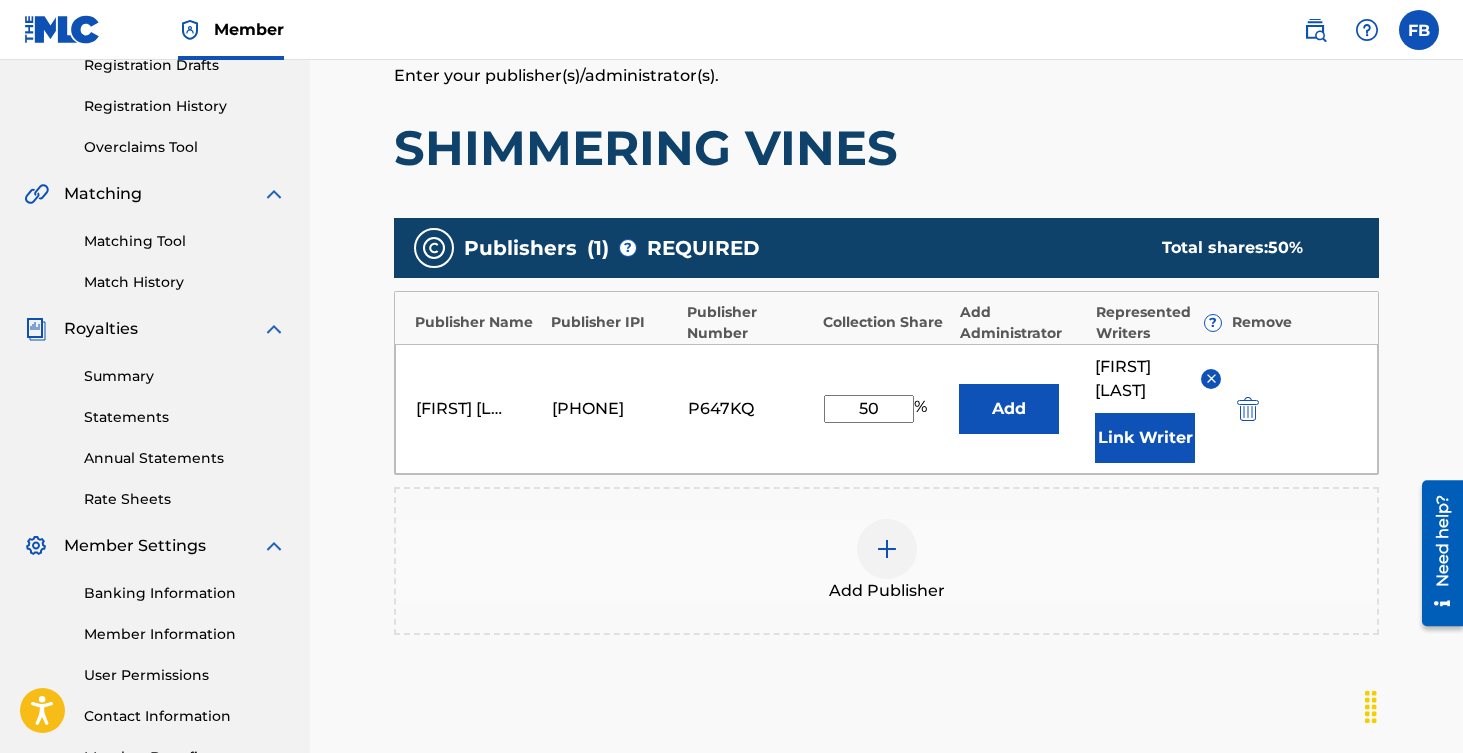 click on "50" at bounding box center (869, 409) 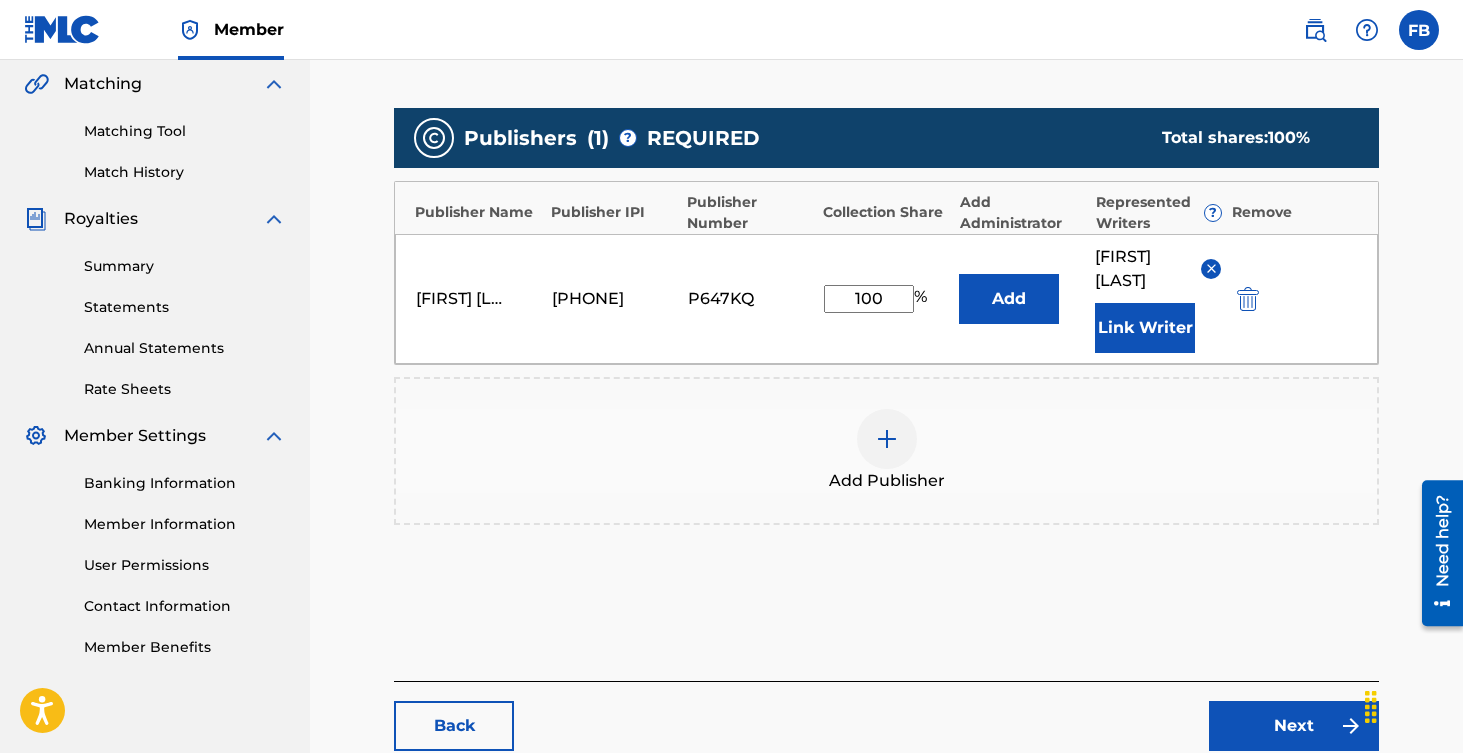 scroll, scrollTop: 586, scrollLeft: 0, axis: vertical 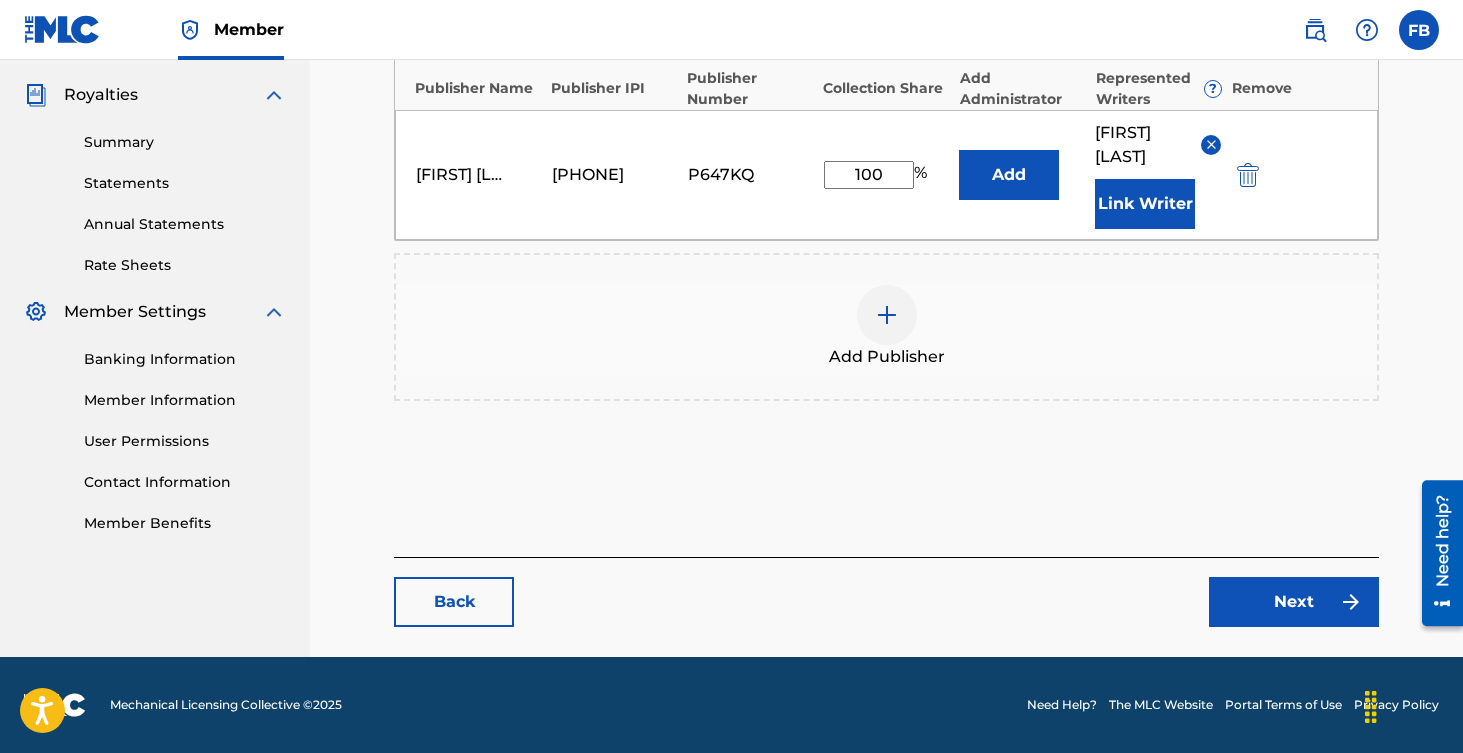 type on "100" 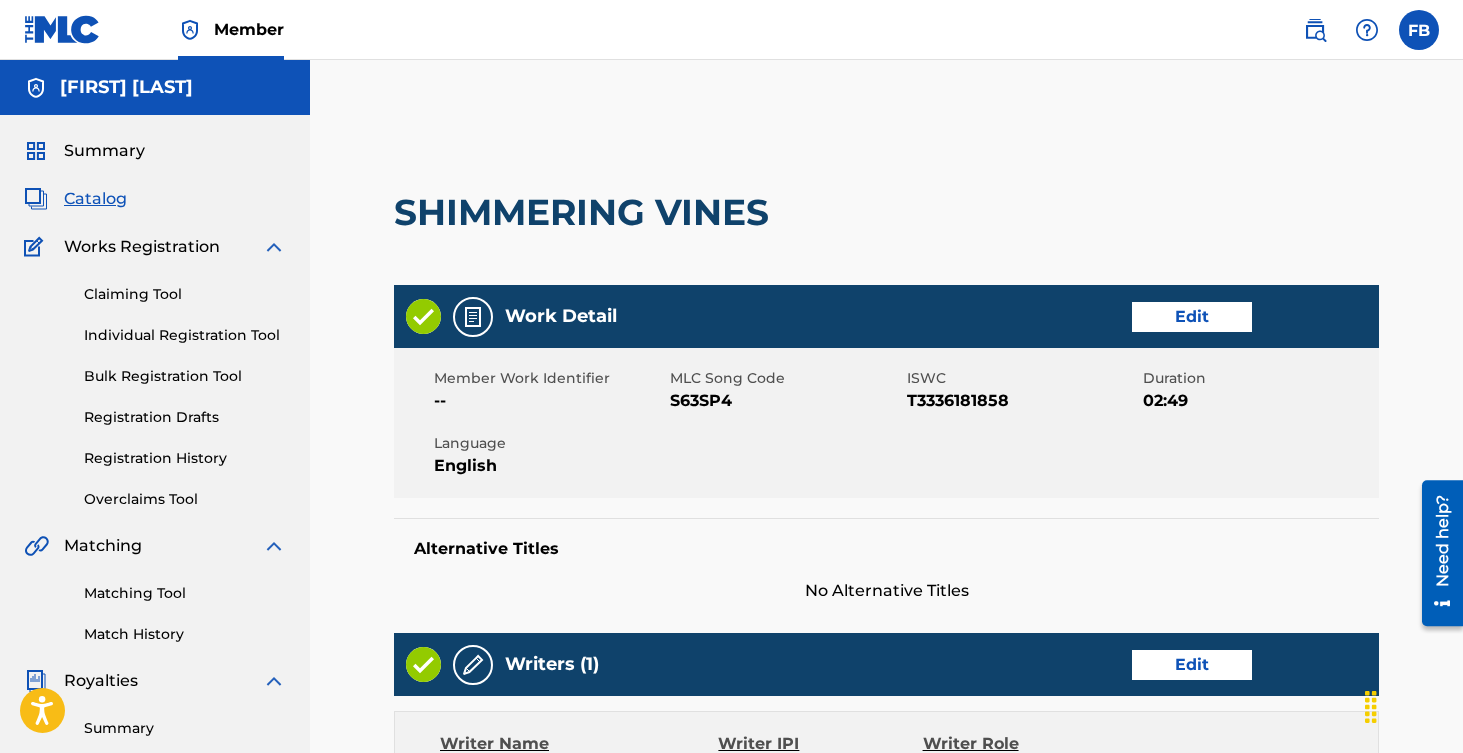scroll, scrollTop: 785, scrollLeft: 0, axis: vertical 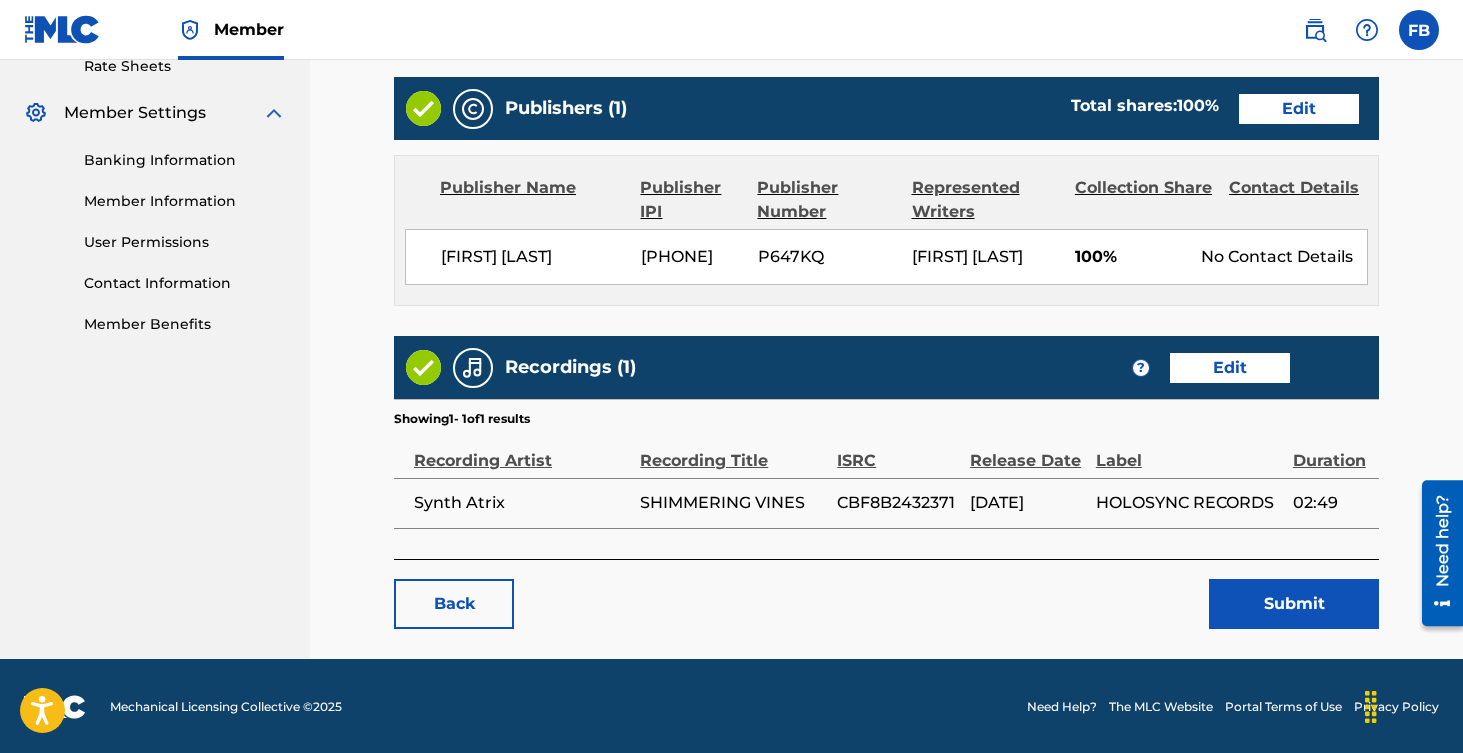 click on "Submit" at bounding box center (1294, 604) 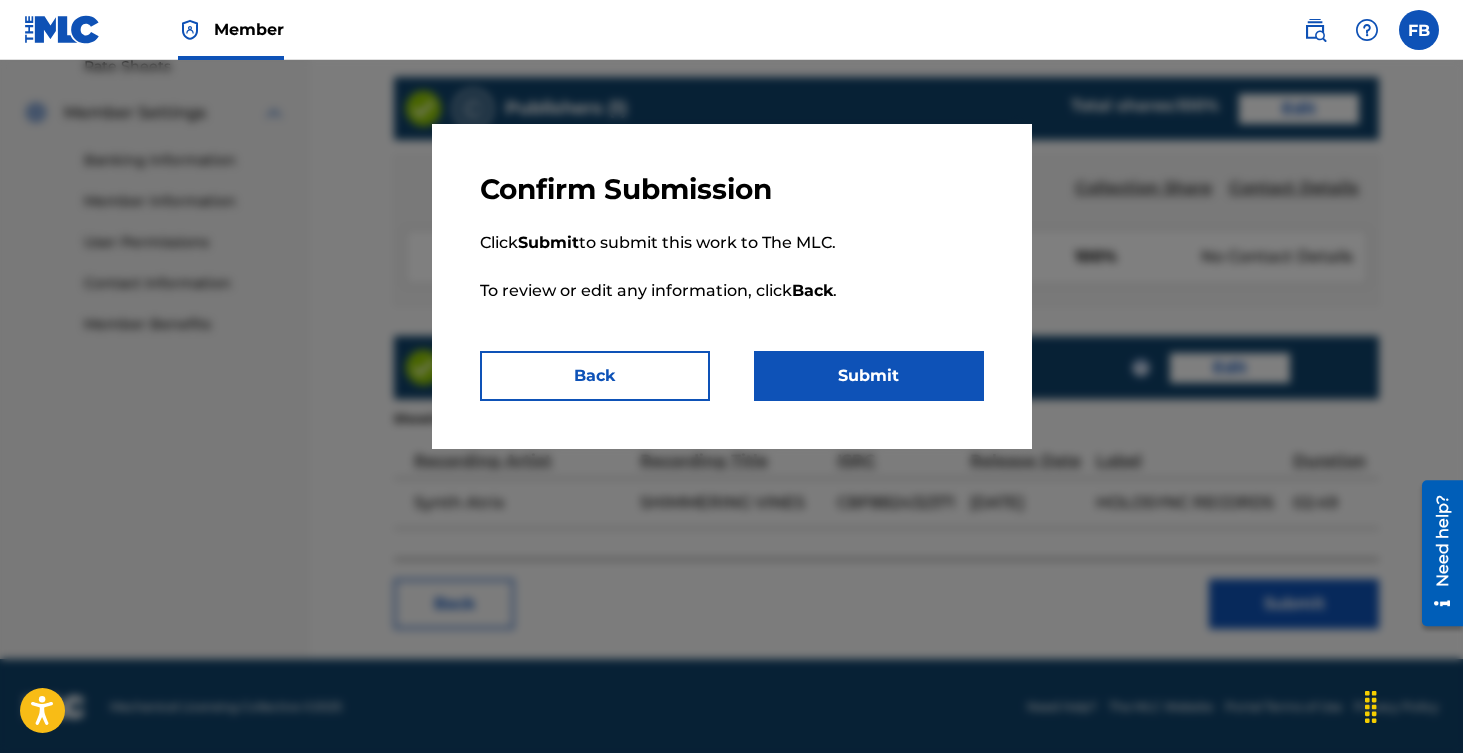 click on "Submit" at bounding box center (869, 376) 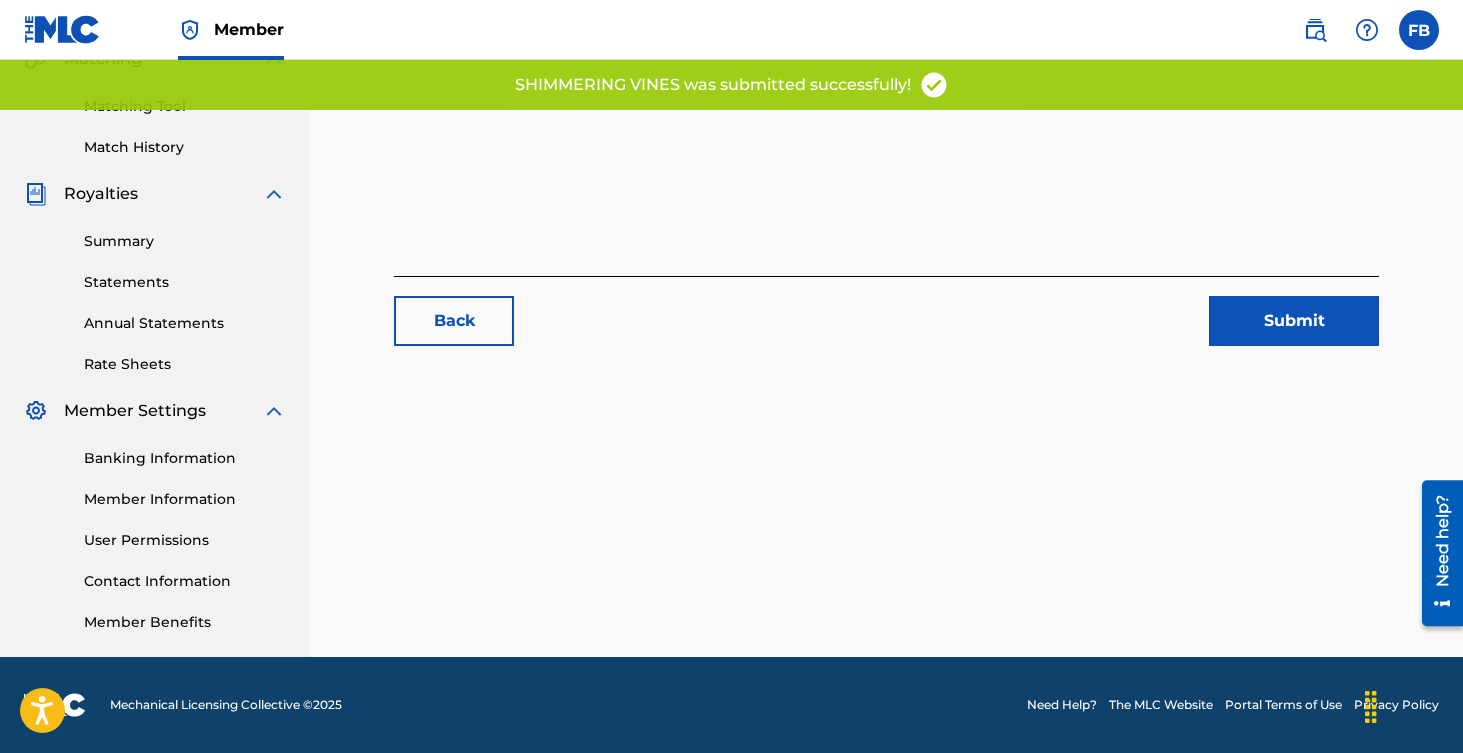 scroll, scrollTop: 0, scrollLeft: 0, axis: both 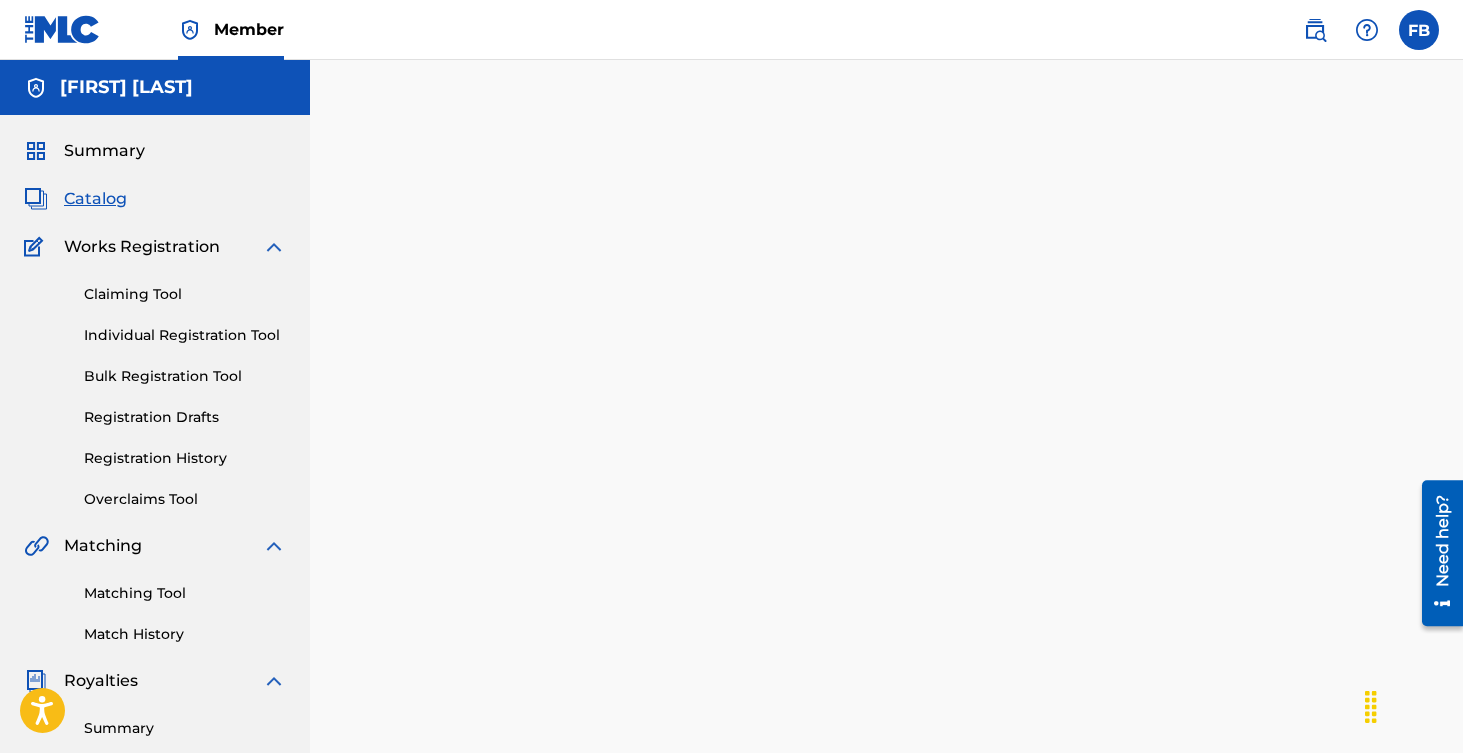 click on "Need help?" at bounding box center [1442, 541] 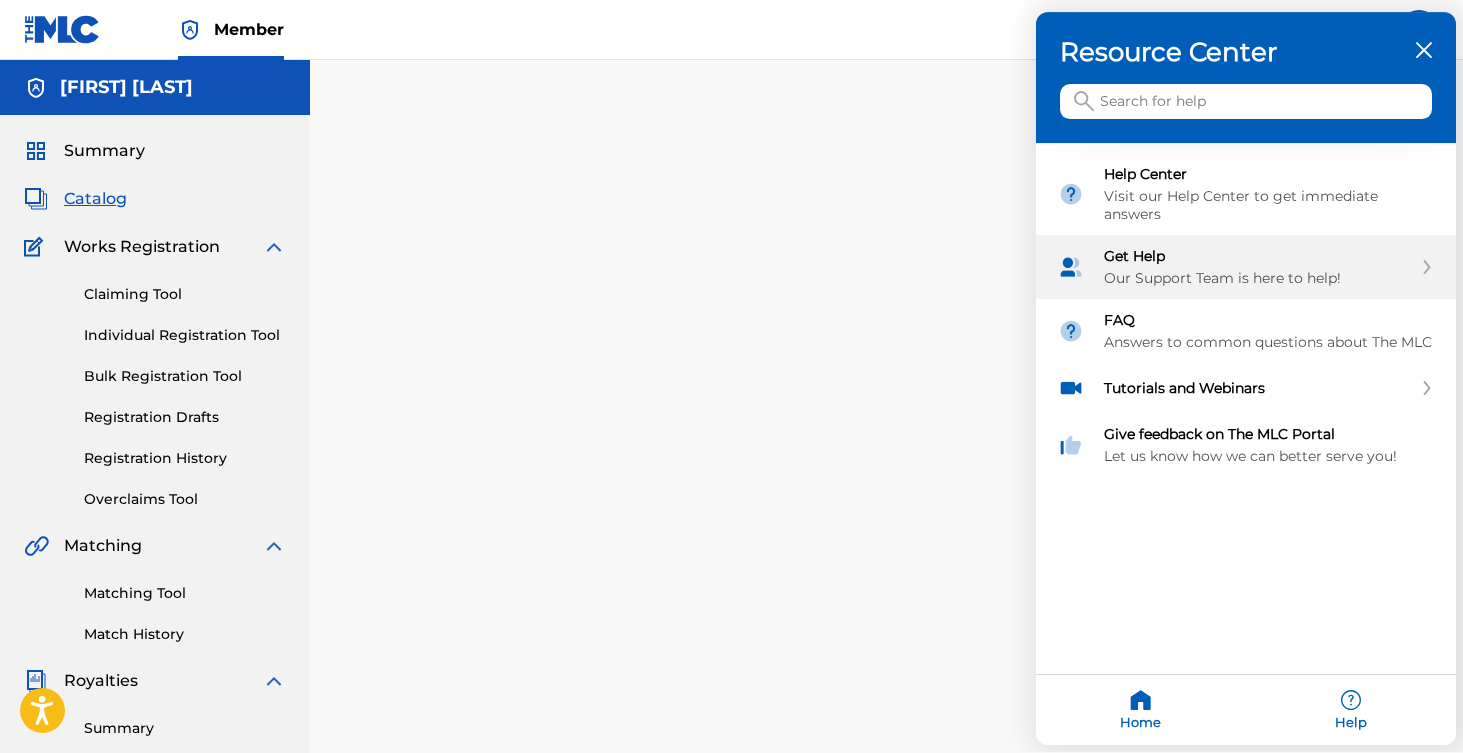 click on "Our Support Team is here to help!" at bounding box center (1258, 279) 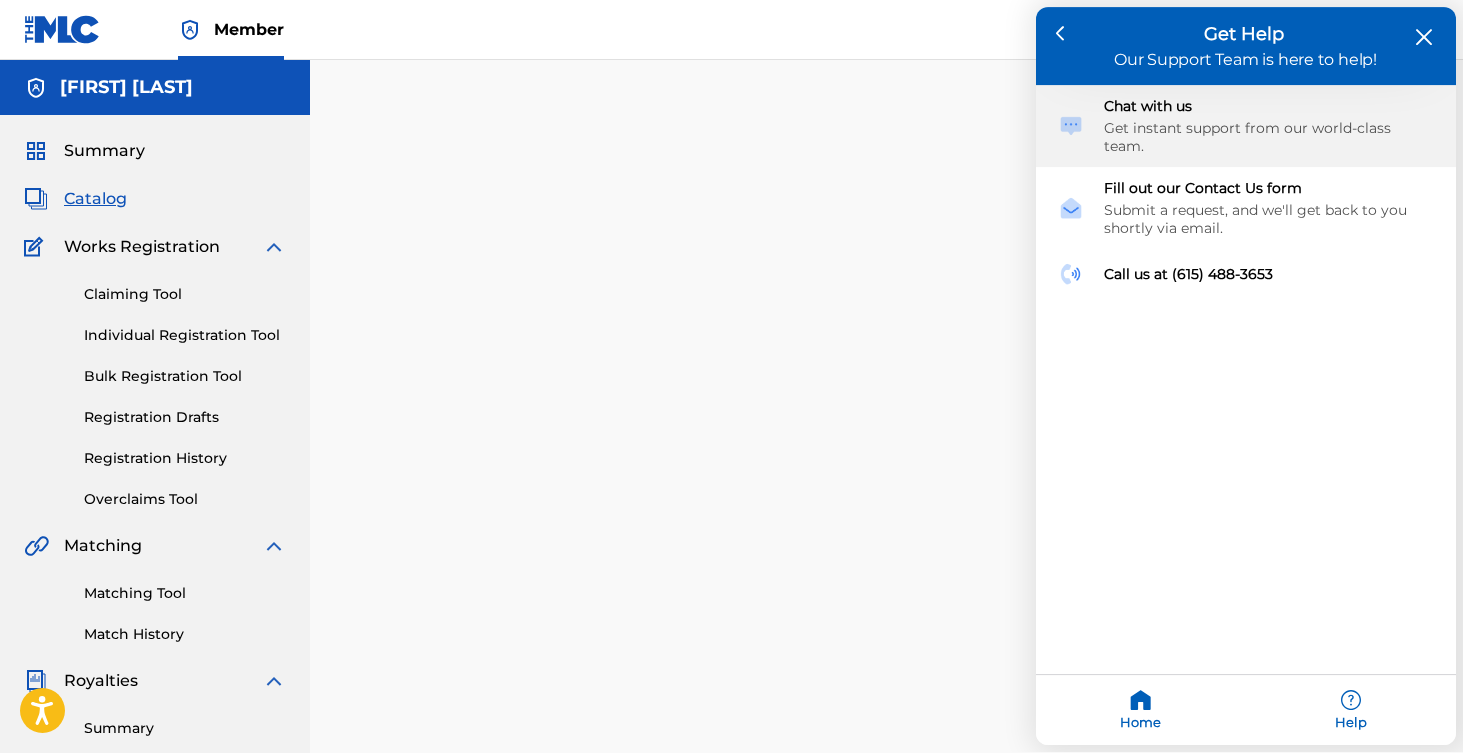 click on "Get instant support from our world-class team." at bounding box center [1269, 138] 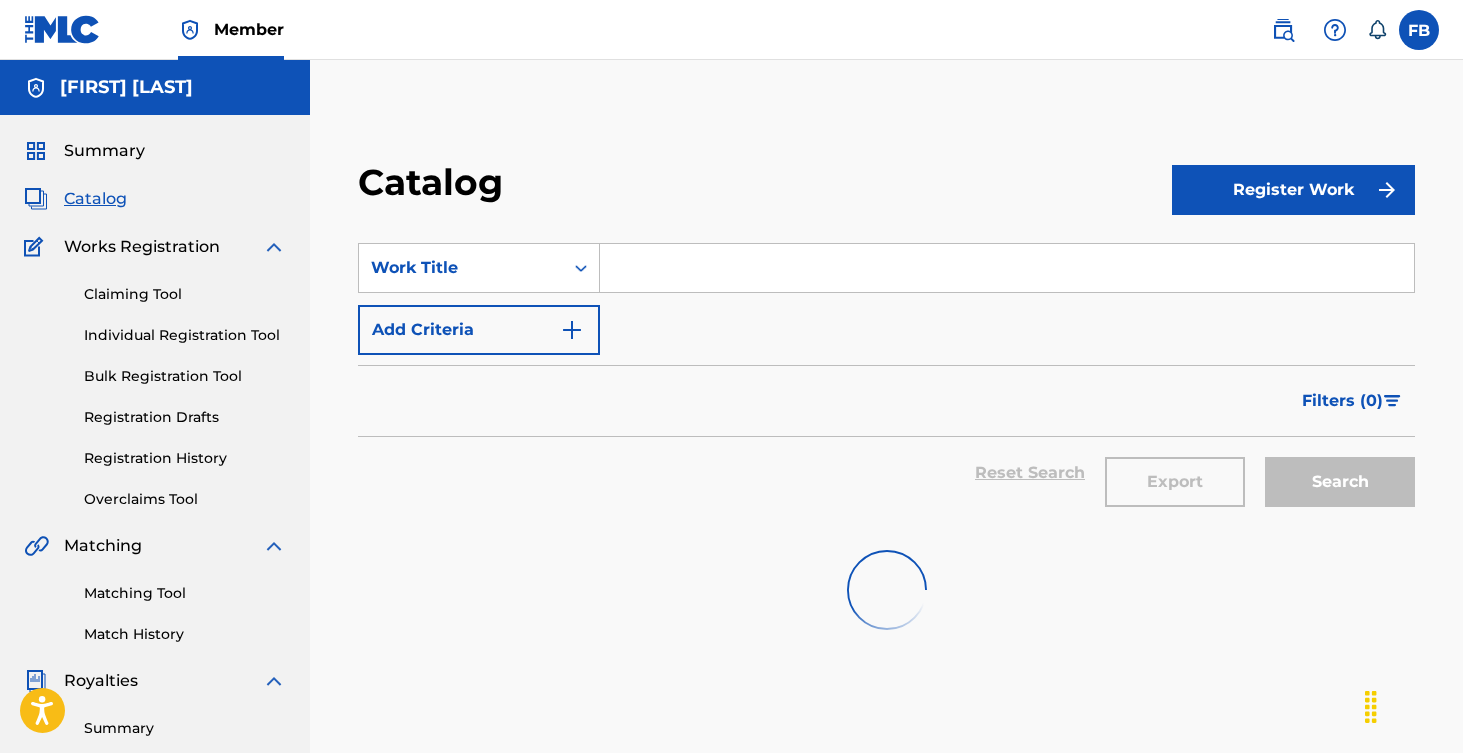 scroll, scrollTop: 0, scrollLeft: 0, axis: both 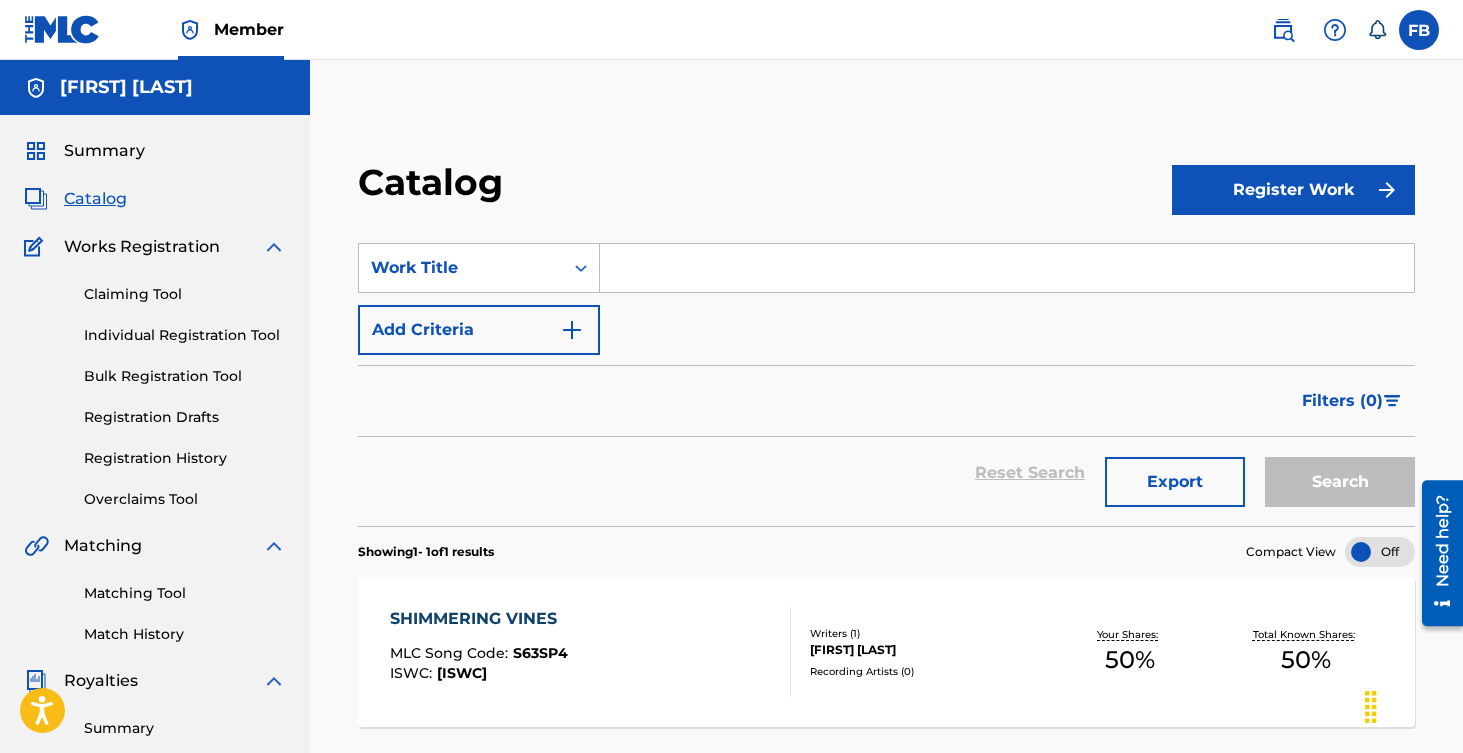 click at bounding box center (1419, 30) 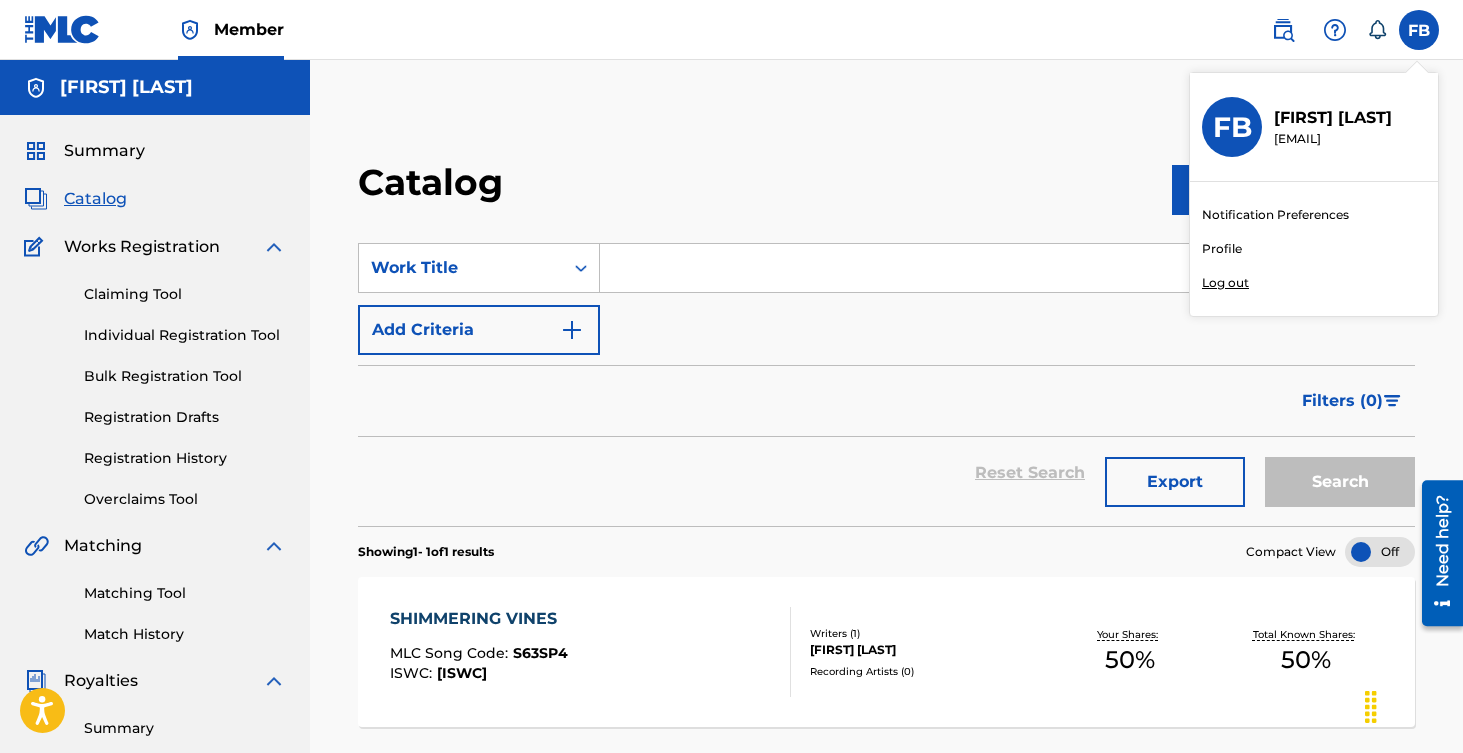click on "FB FB Fabian   Beltran fabianbelh@gmail.com Notification Preferences Profile Log out" at bounding box center [1419, 30] 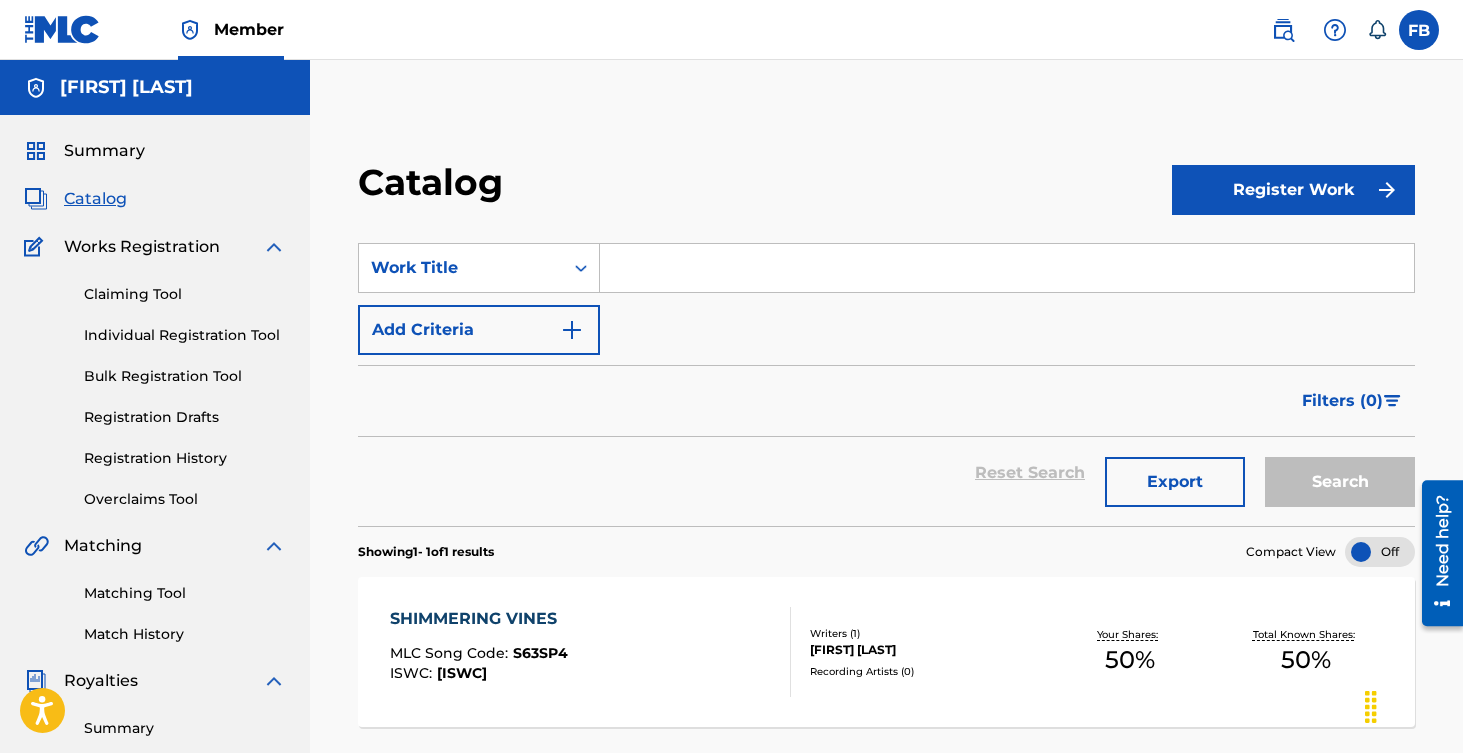 click 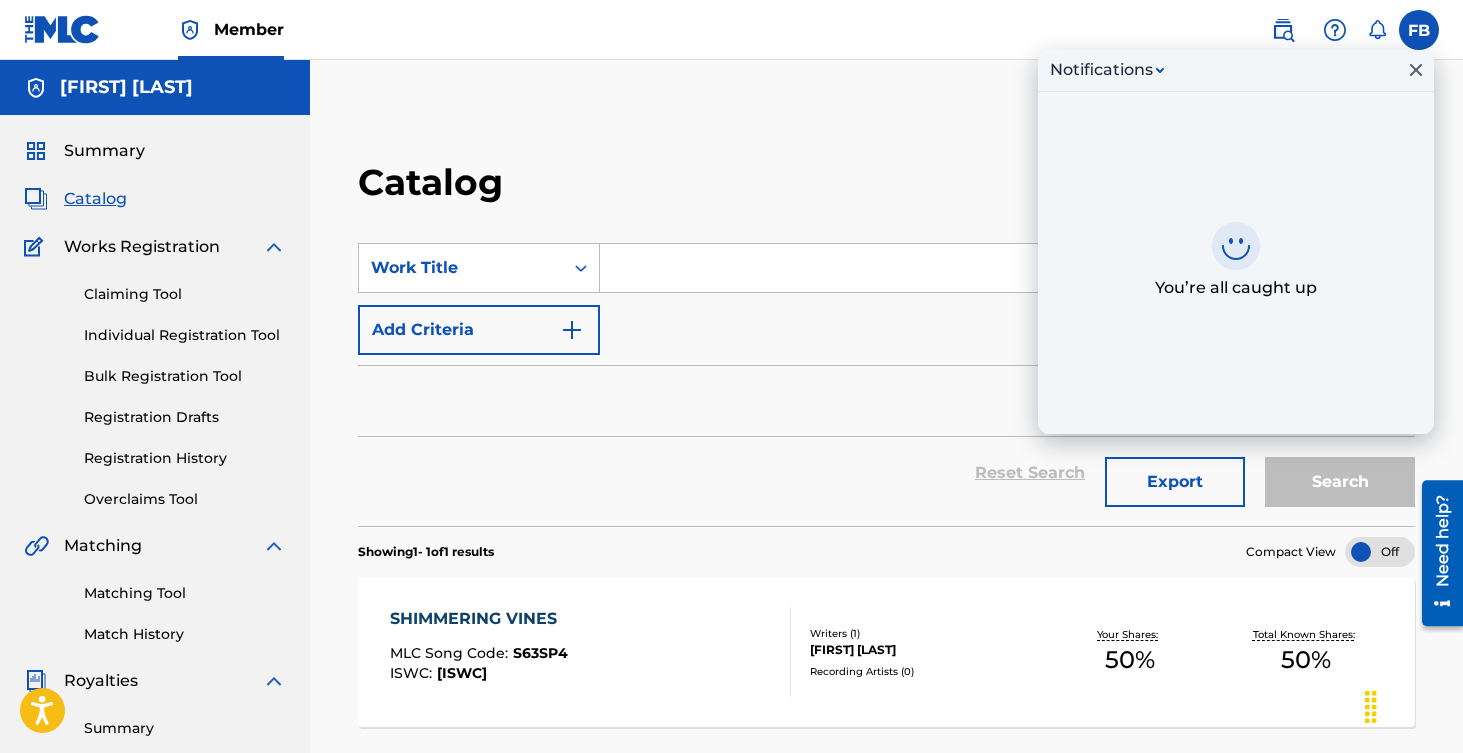click 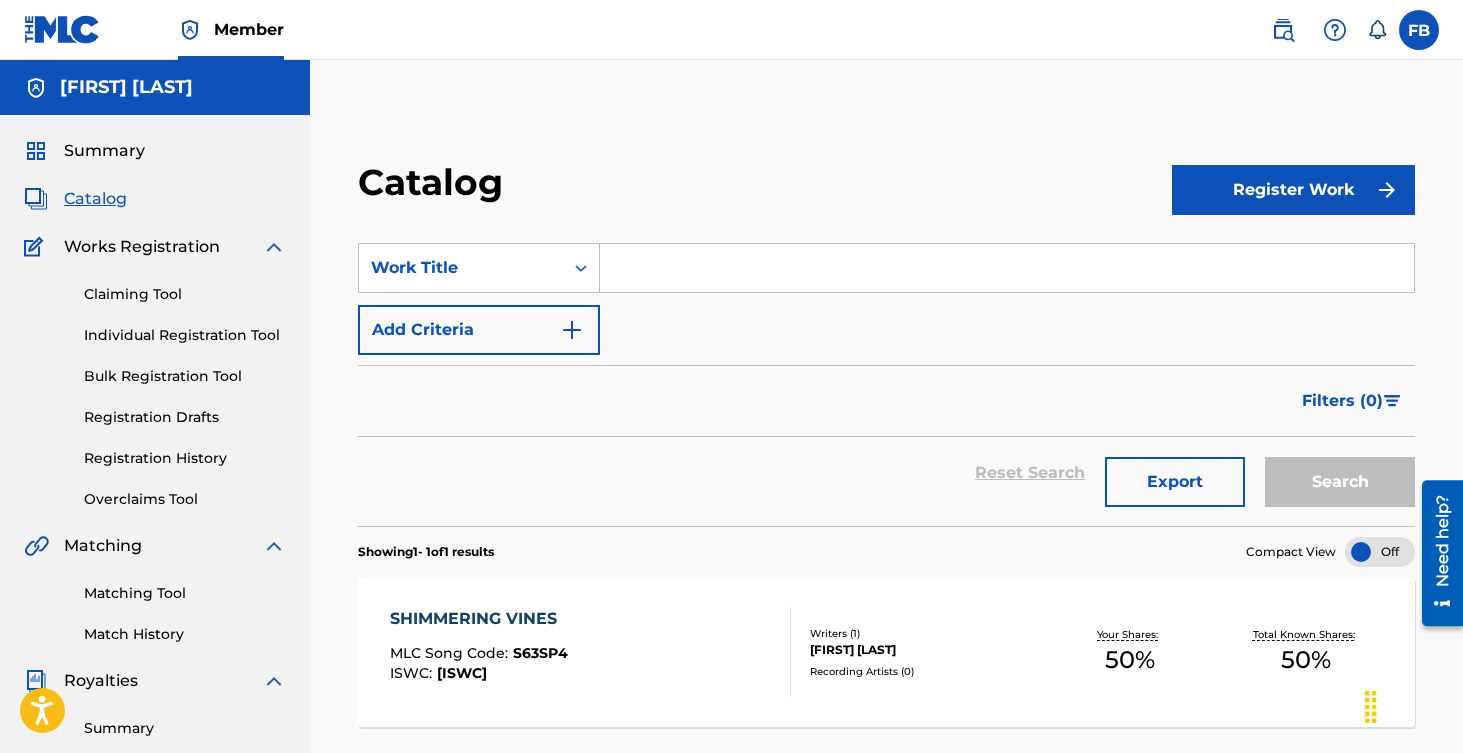 click at bounding box center (1335, 30) 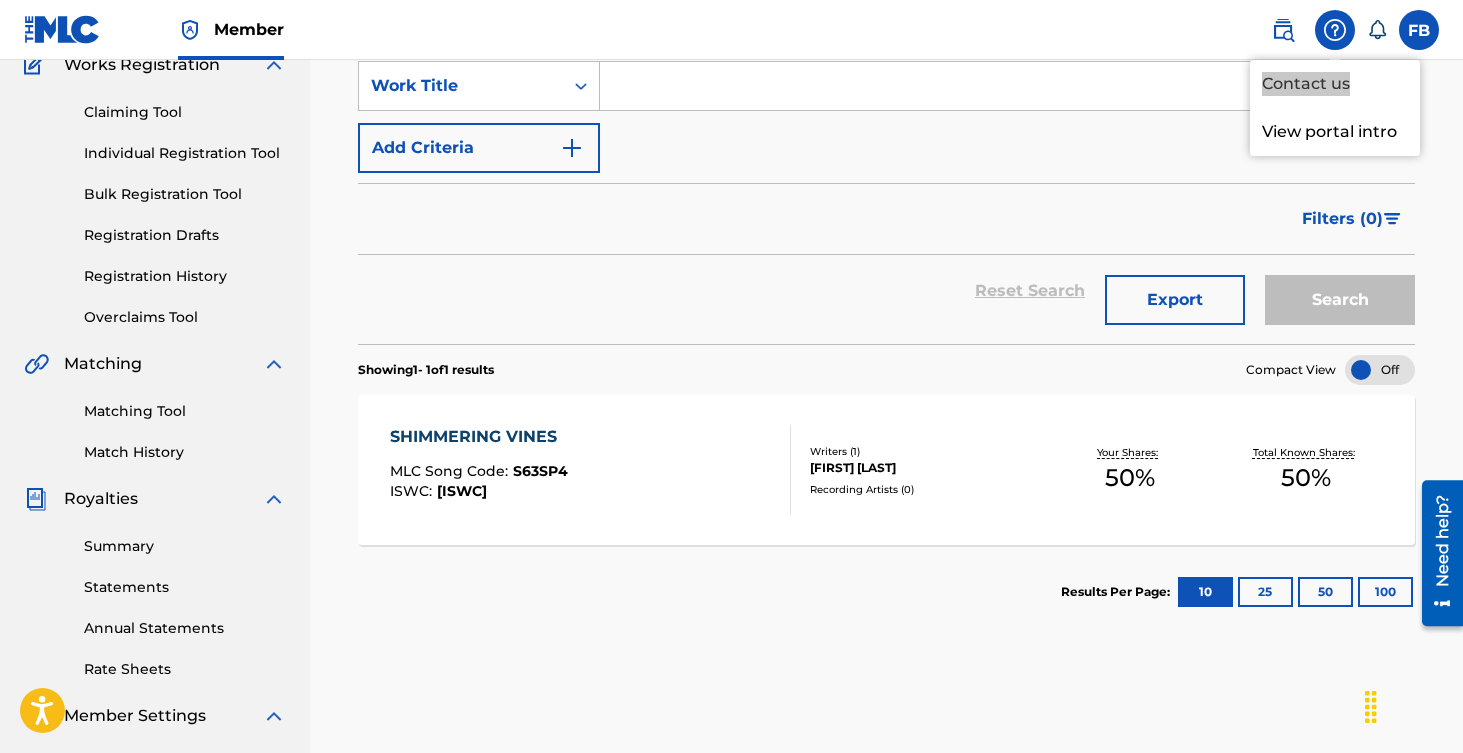 scroll, scrollTop: 184, scrollLeft: 0, axis: vertical 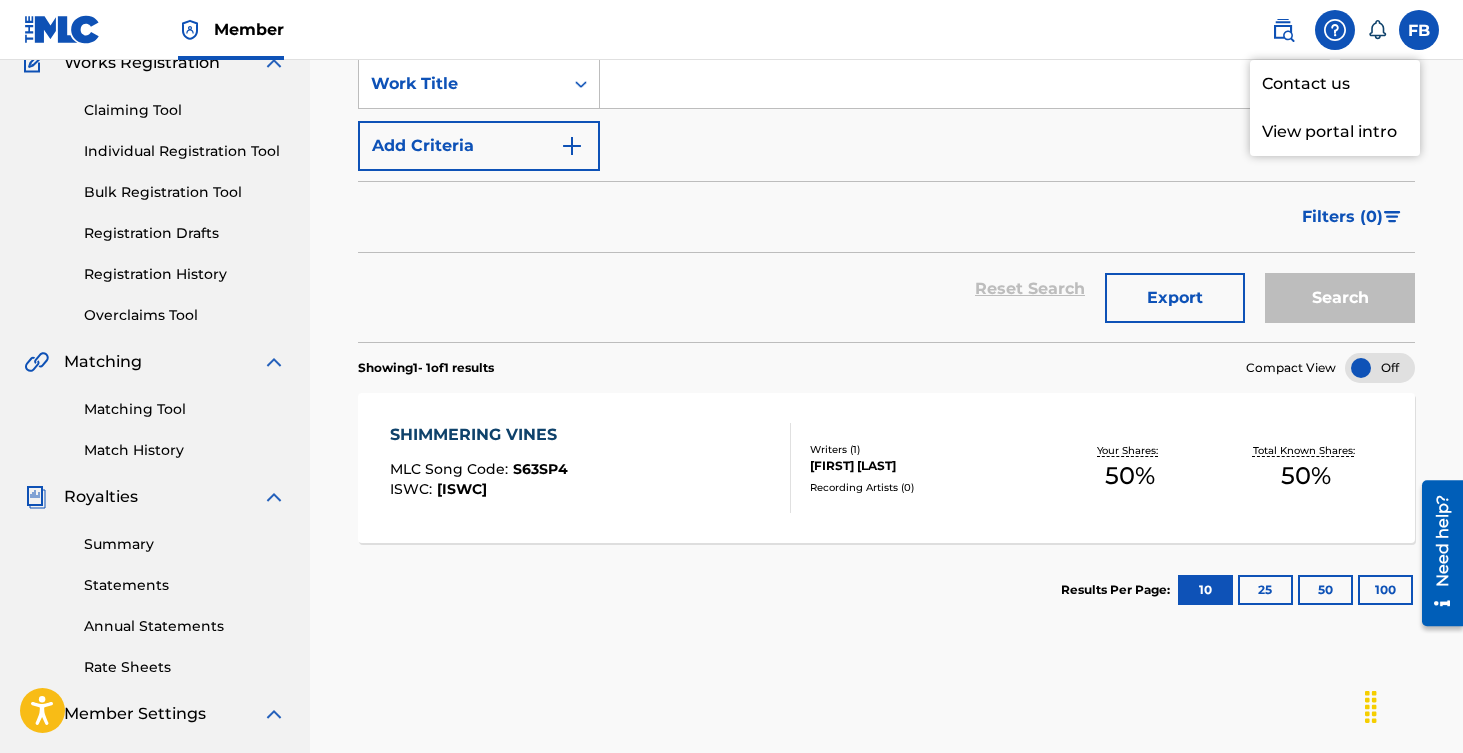 click on "Results Per Page: 10 25 50 100" at bounding box center (886, 590) 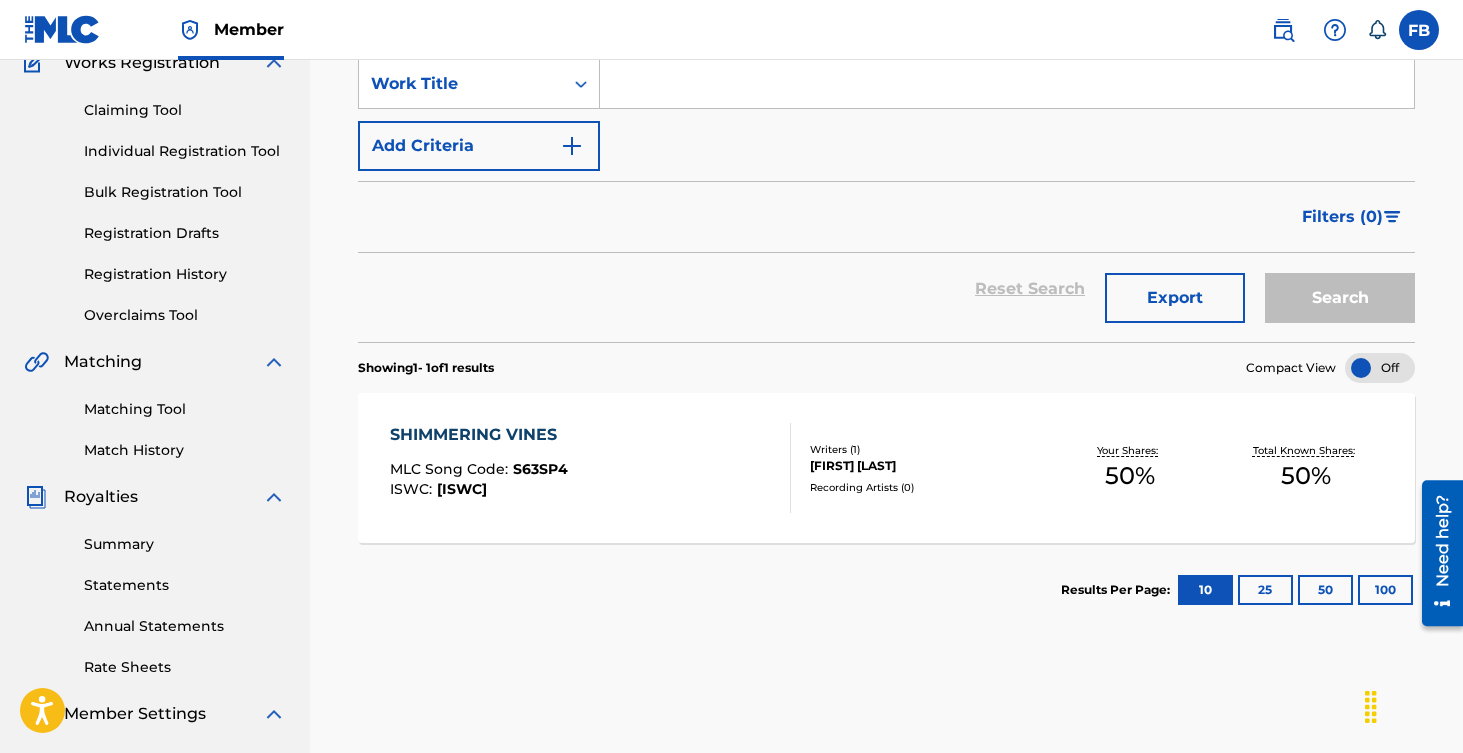 click on "Catalog Register Work SearchWithCriteria1e8eee76-7543-4829-904c-c138b2870ac1 Work Title Add Criteria Filter Hold Filters Overclaim   Dispute   Remove Filters Apply Filters Filters ( 0 ) Reset Search Export Search Showing  1  -   1  of  1   results   Compact View SHIMMERING VINES MLC Song Code : S63SP4 ISWC : T3336181858 Writers ( 1 ) FABIAN BELTRAN Recording Artists ( 0 ) Your Shares: 50 % Total Known Shares: 50 % Results Per Page: 10 25 50 100" at bounding box center (886, 443) 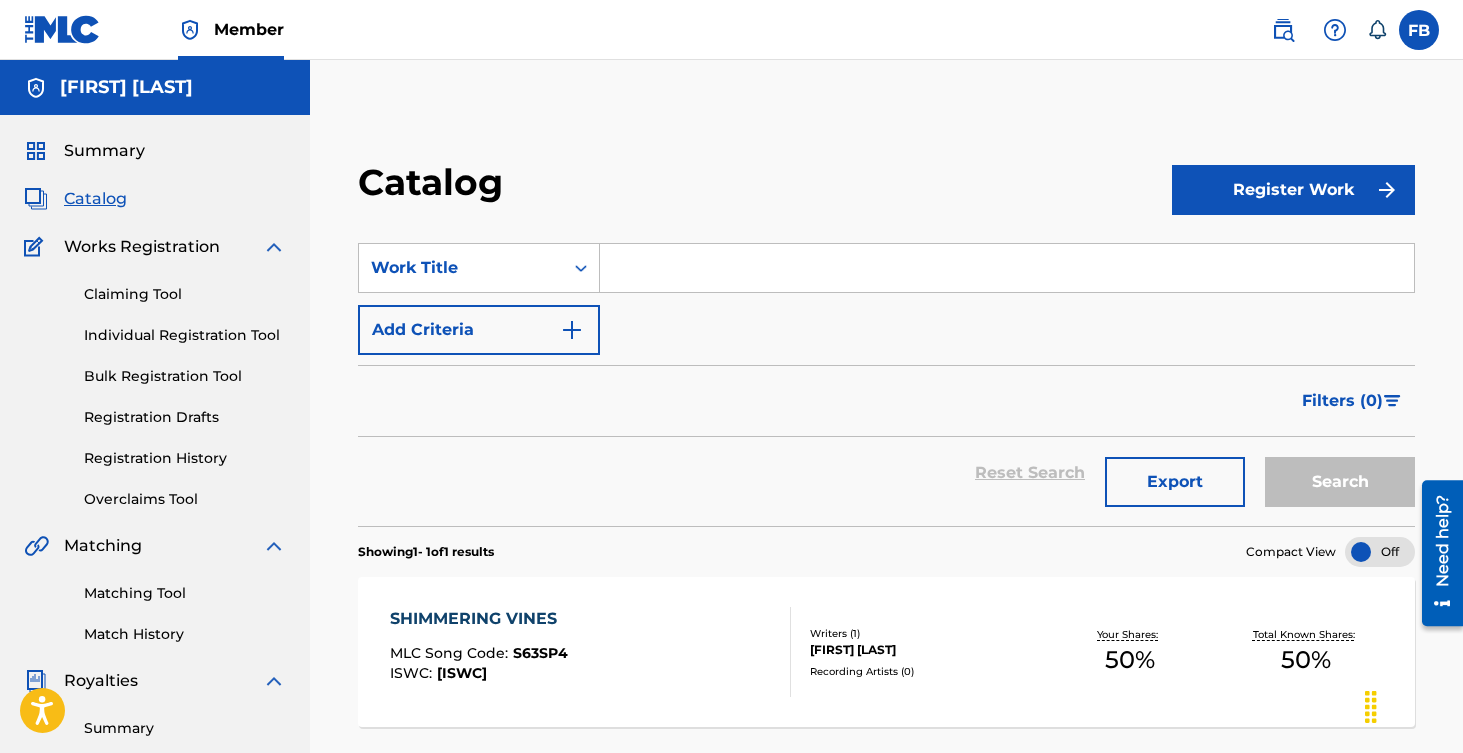 click at bounding box center (1419, 30) 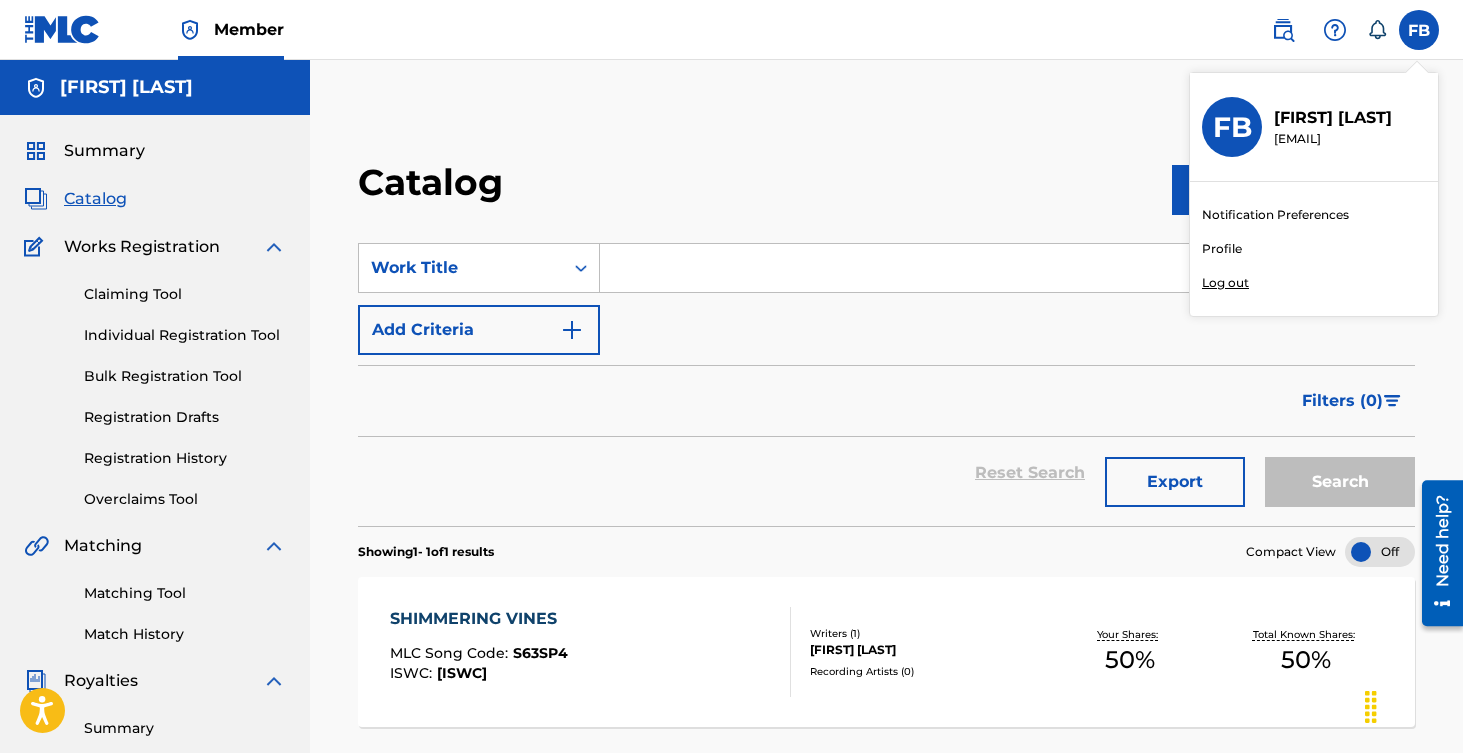 click on "Log out" at bounding box center (1225, 283) 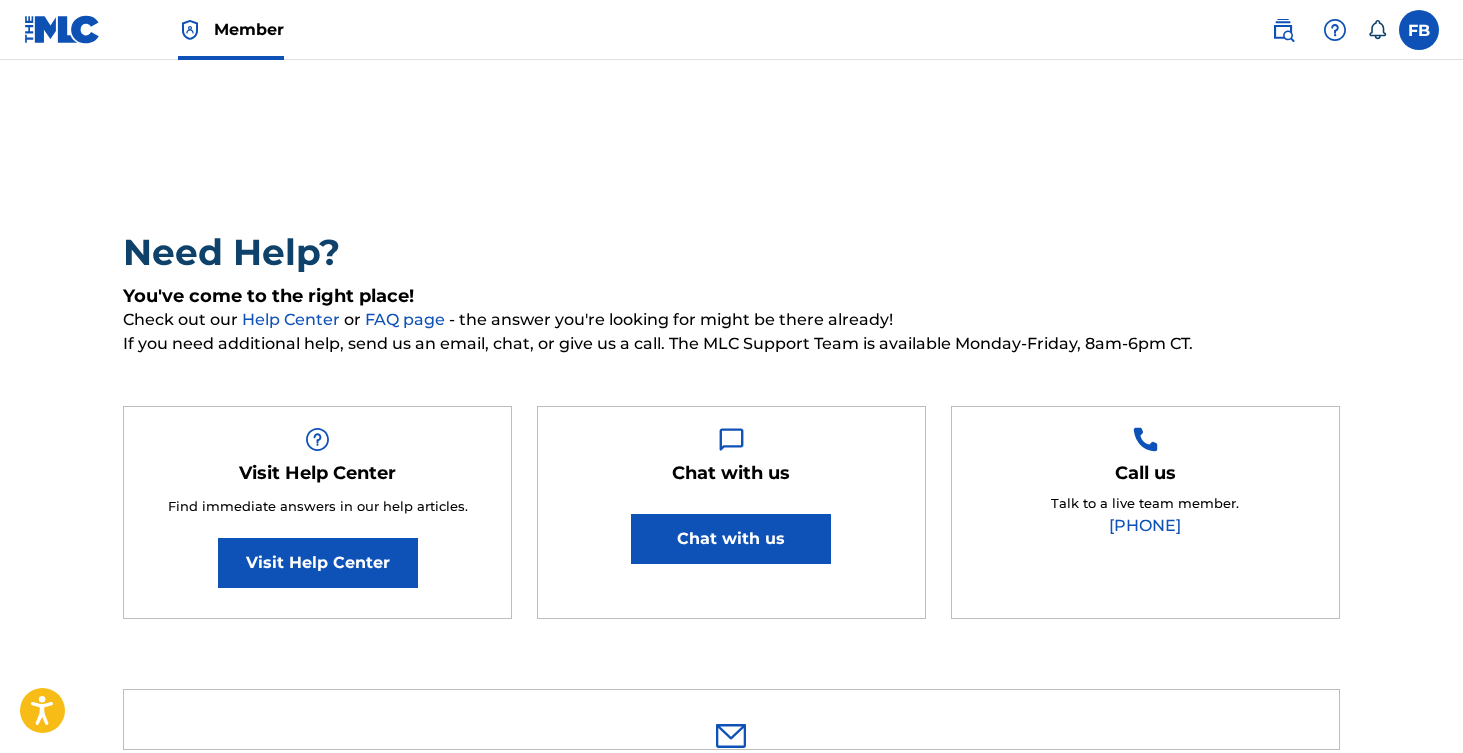 scroll, scrollTop: 0, scrollLeft: 0, axis: both 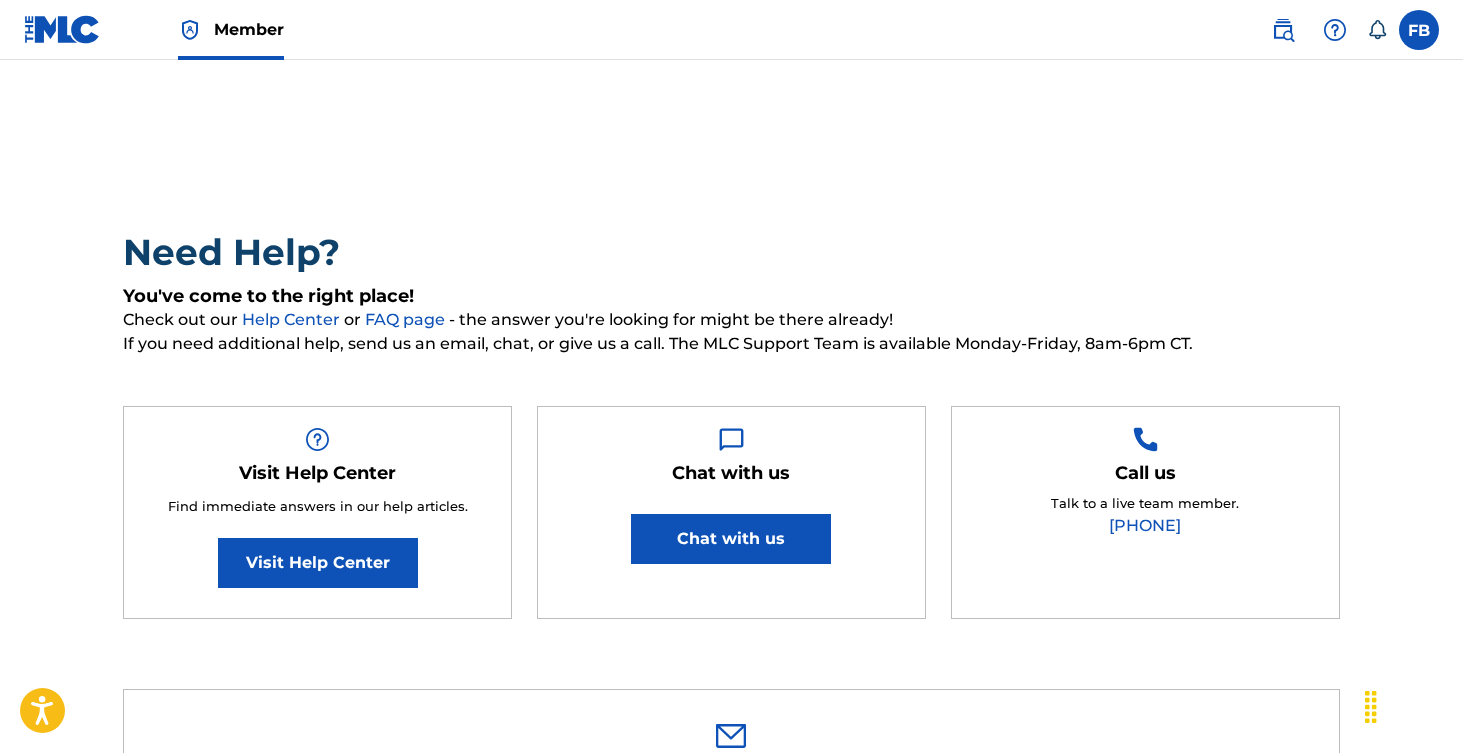 click on "Chat with us" at bounding box center (731, 539) 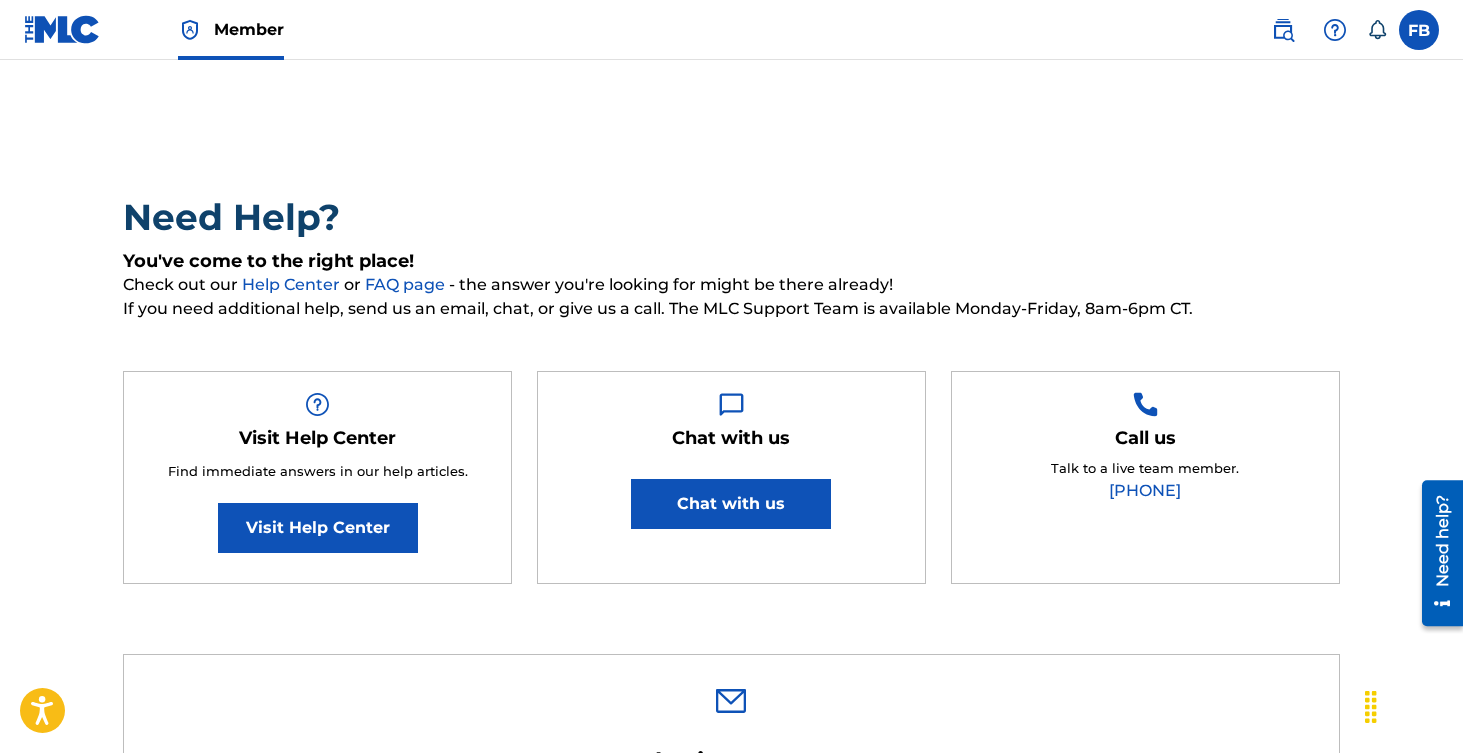 scroll, scrollTop: 61, scrollLeft: 0, axis: vertical 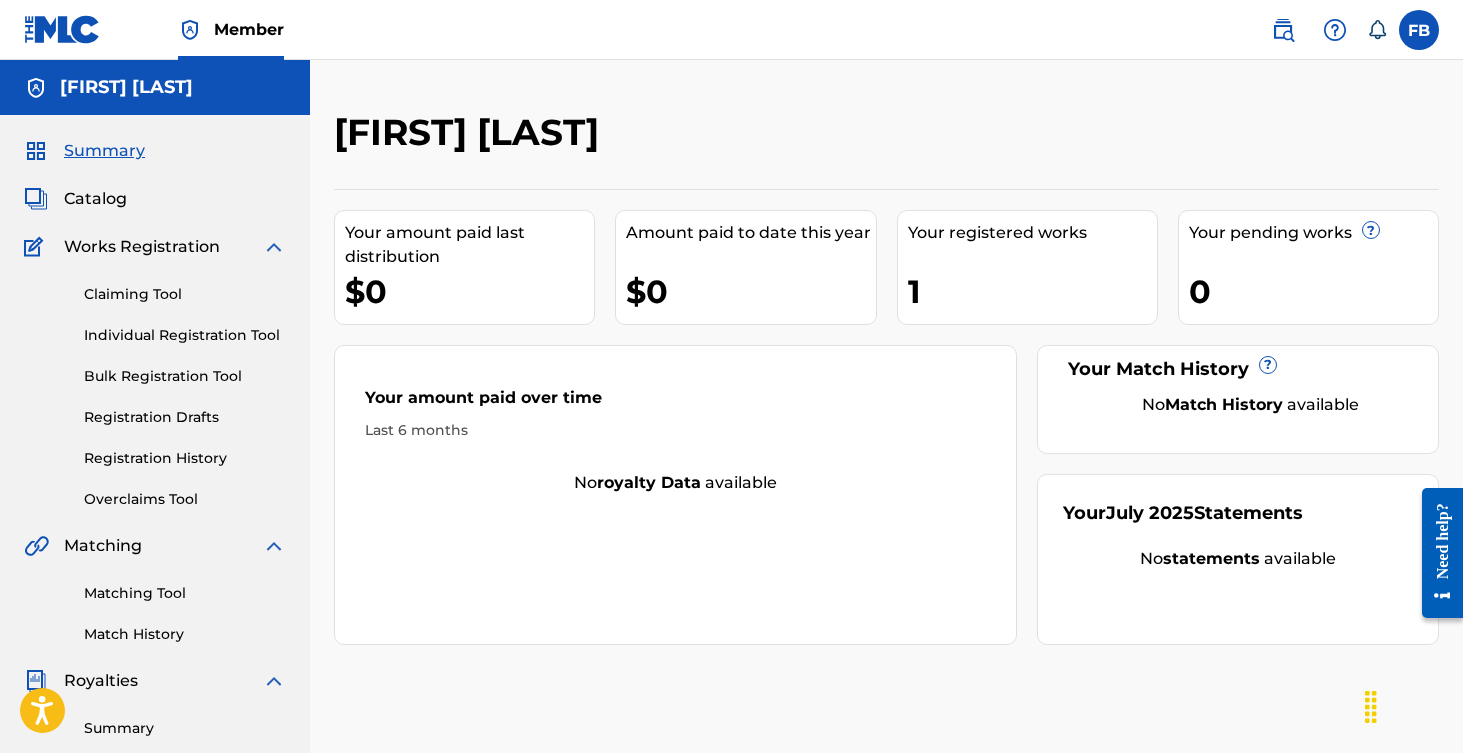 click on "Catalog" at bounding box center (95, 199) 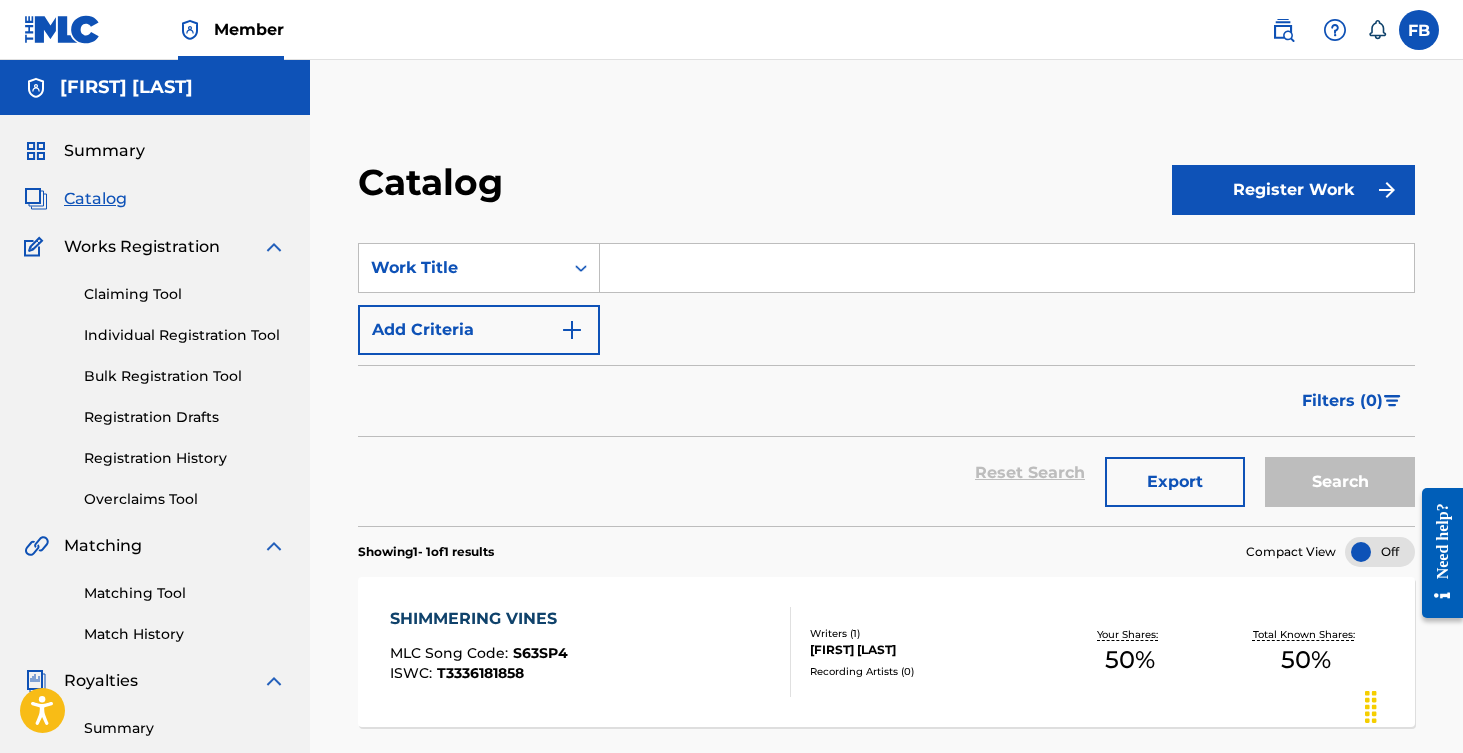 click on "SHIMMERING VINES MLC Song Code : S63SP4 ISWC : T3336181858" at bounding box center (591, 652) 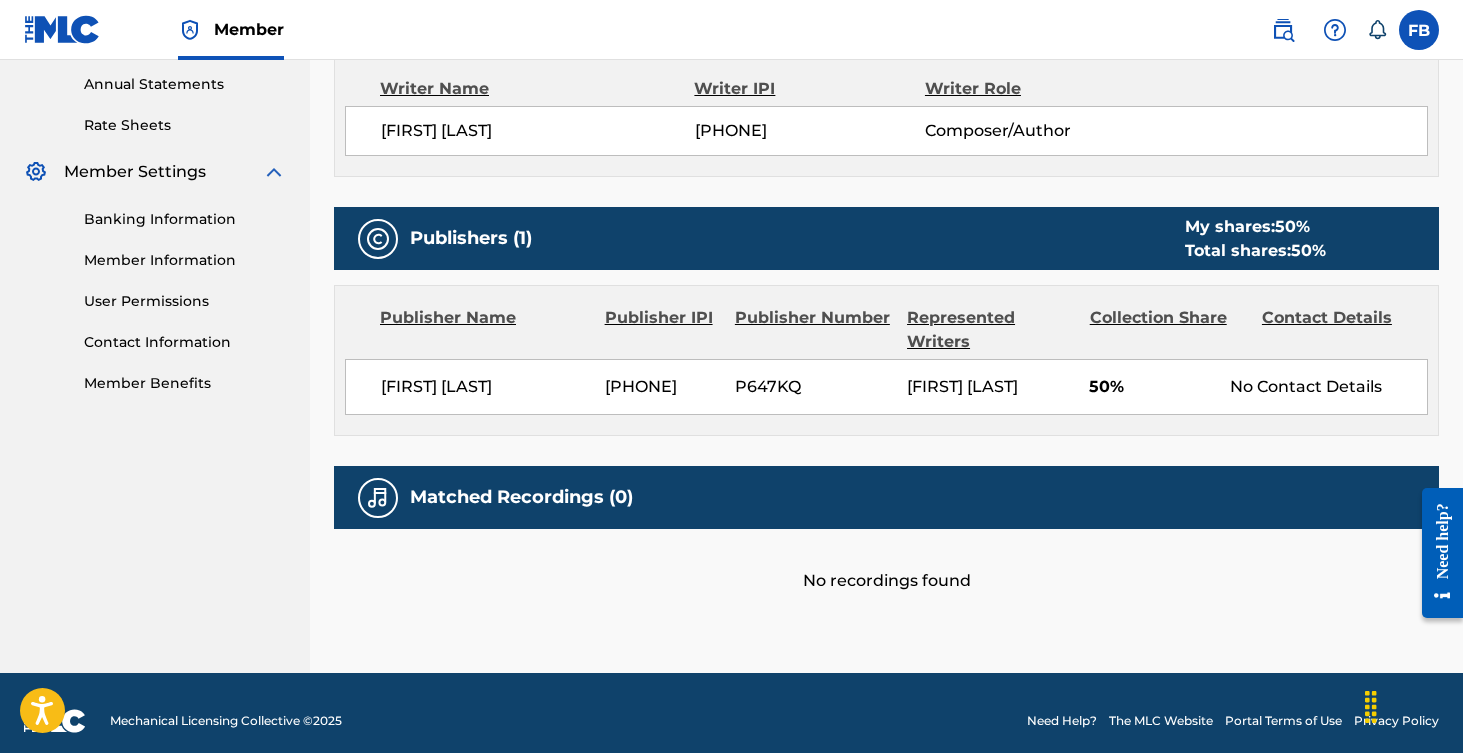 scroll, scrollTop: 741, scrollLeft: 0, axis: vertical 